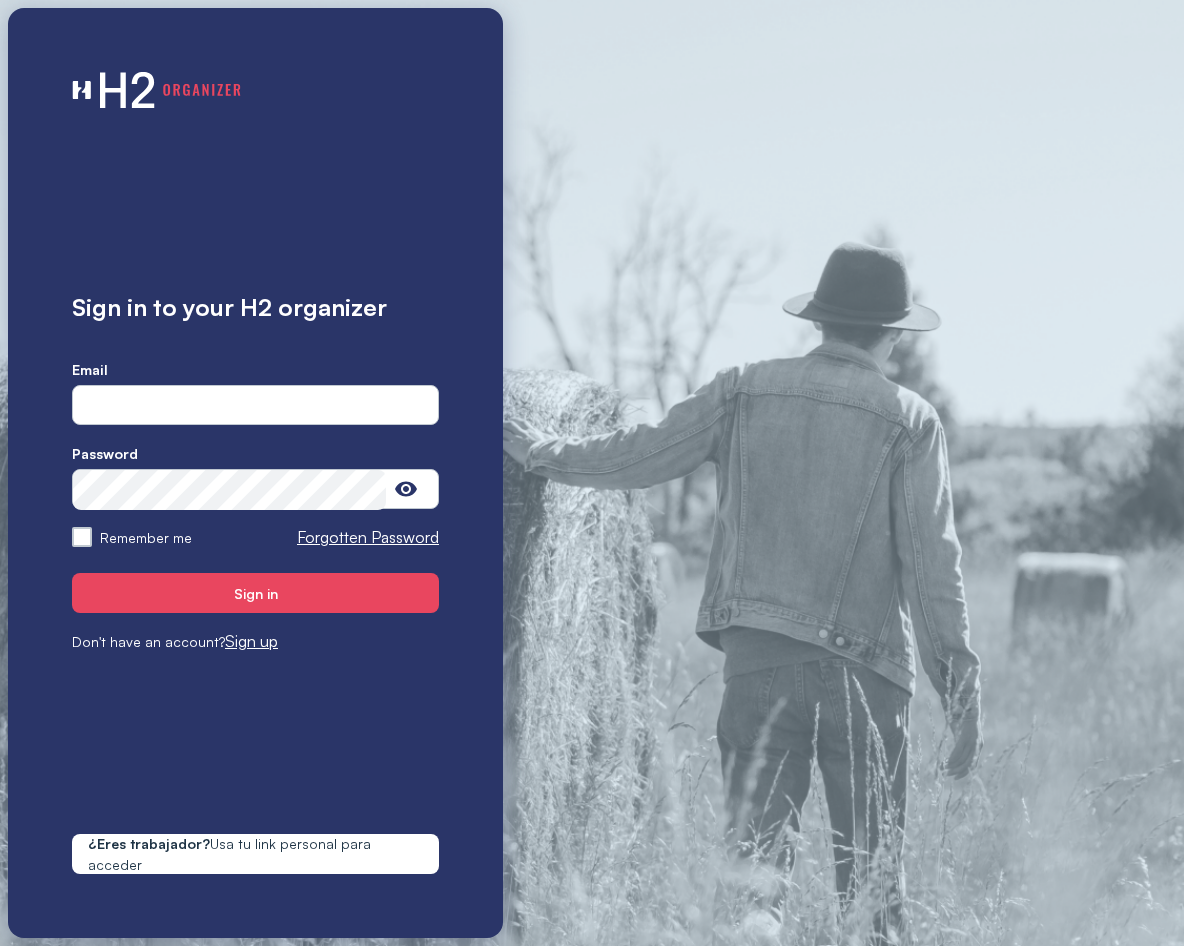 scroll, scrollTop: 0, scrollLeft: 0, axis: both 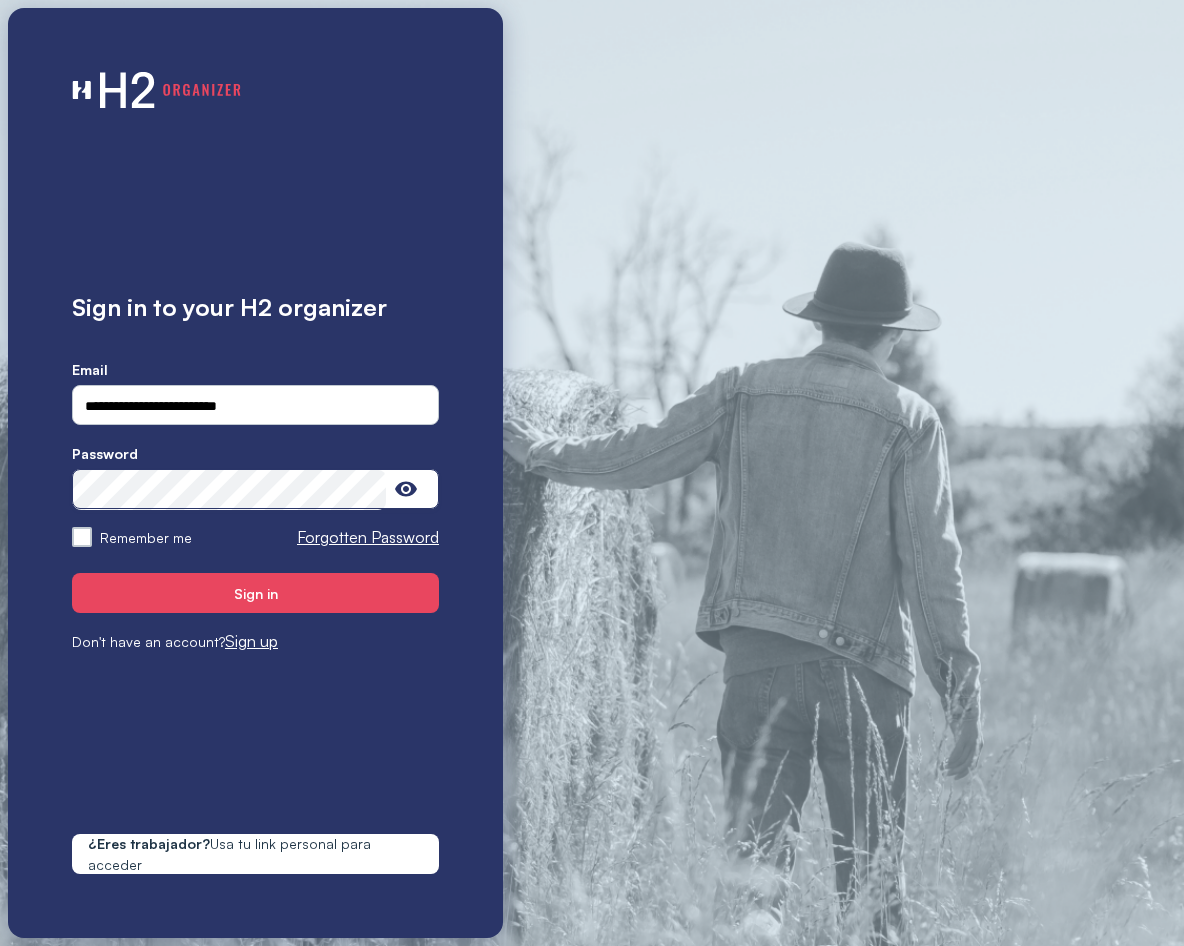 click on "Sign in" at bounding box center [255, 593] 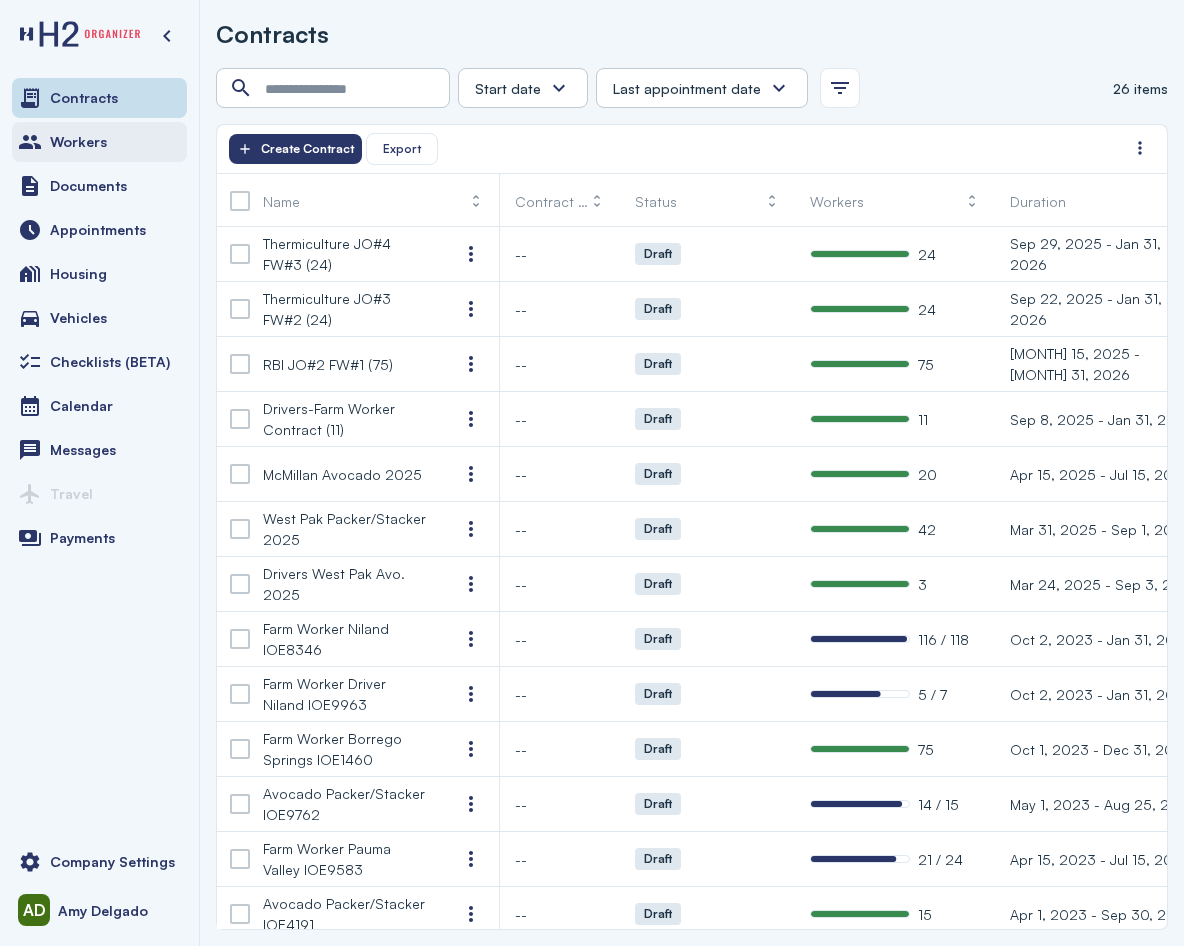 click on "Workers" at bounding box center (99, 142) 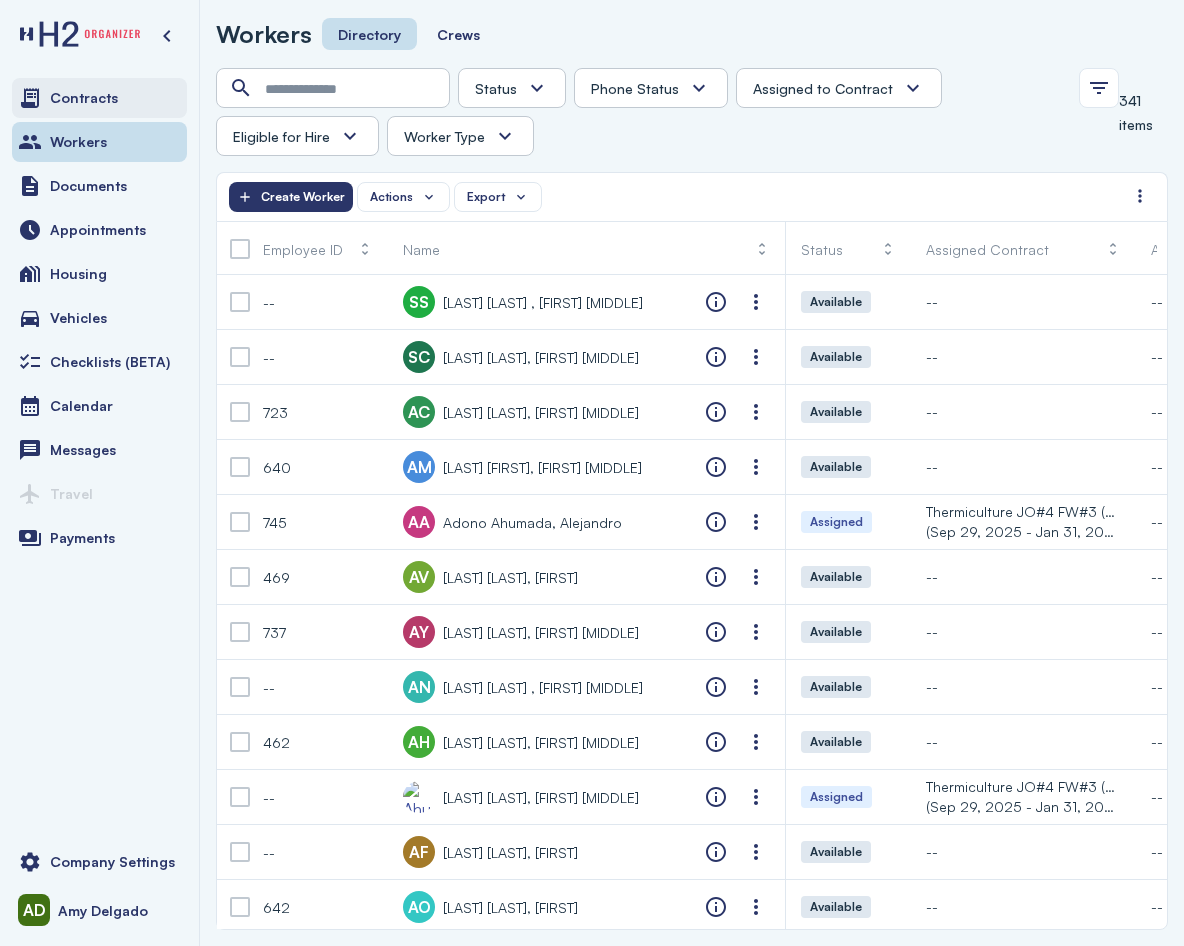 click on "Contracts" at bounding box center (99, 98) 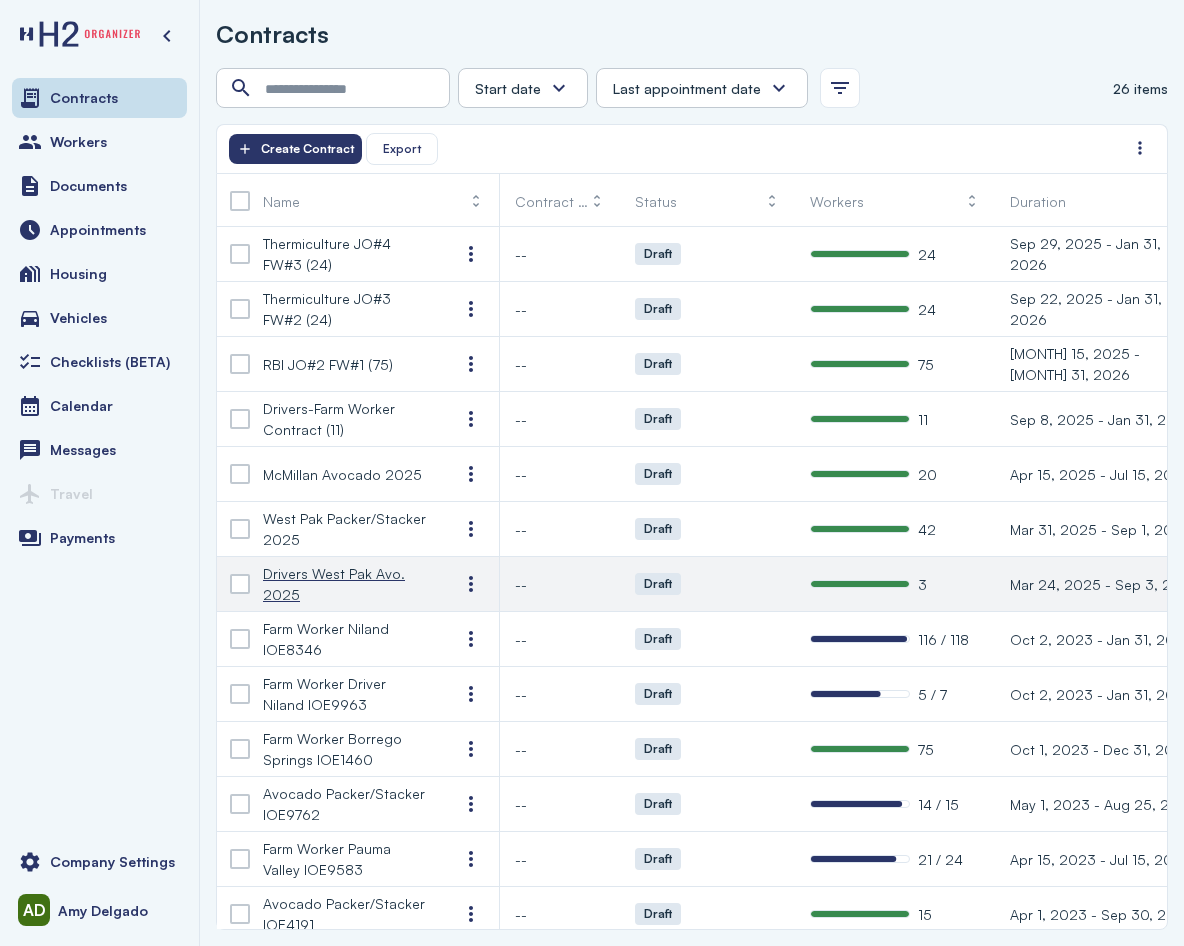 click on "Drivers West Pak Avo. 2025" at bounding box center [345, 584] 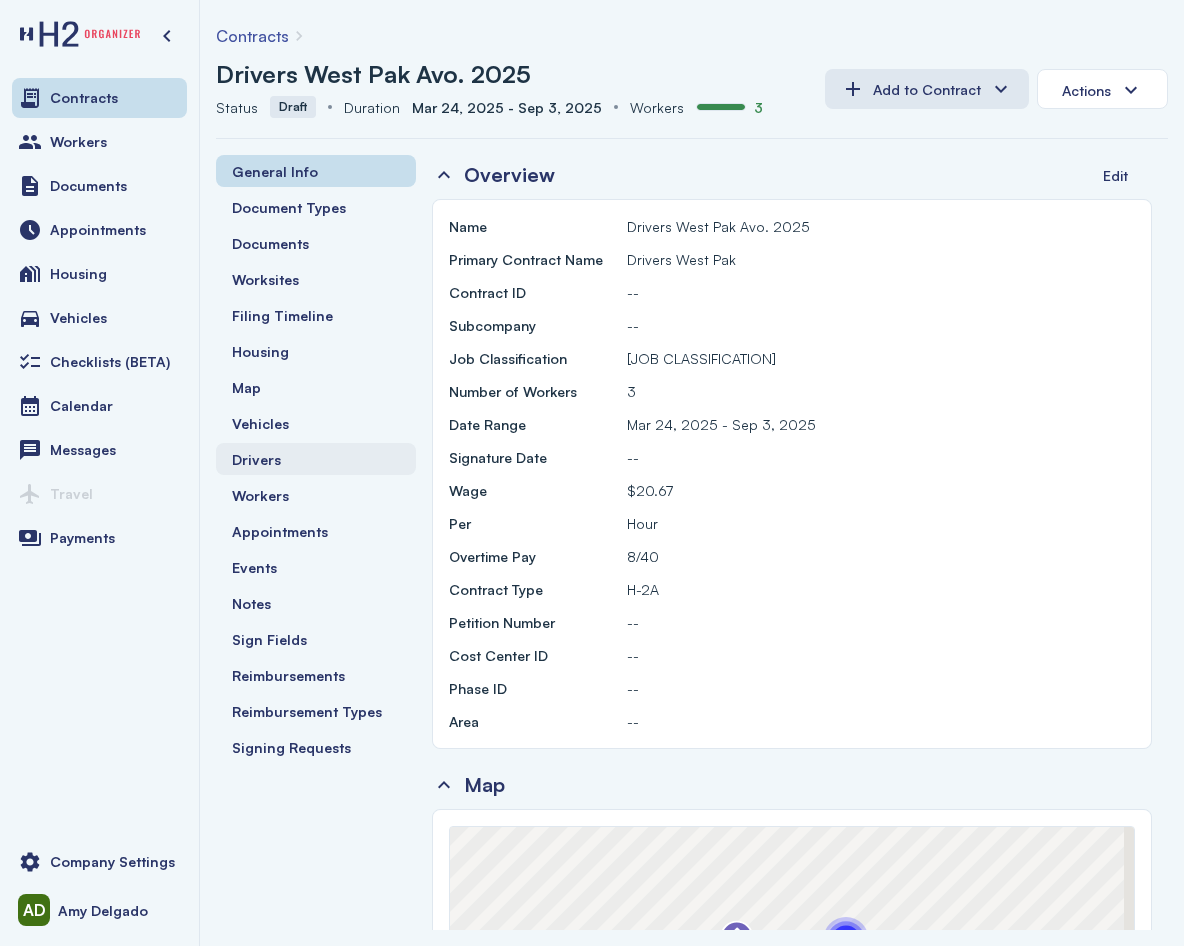 click on "Drivers" at bounding box center [256, 459] 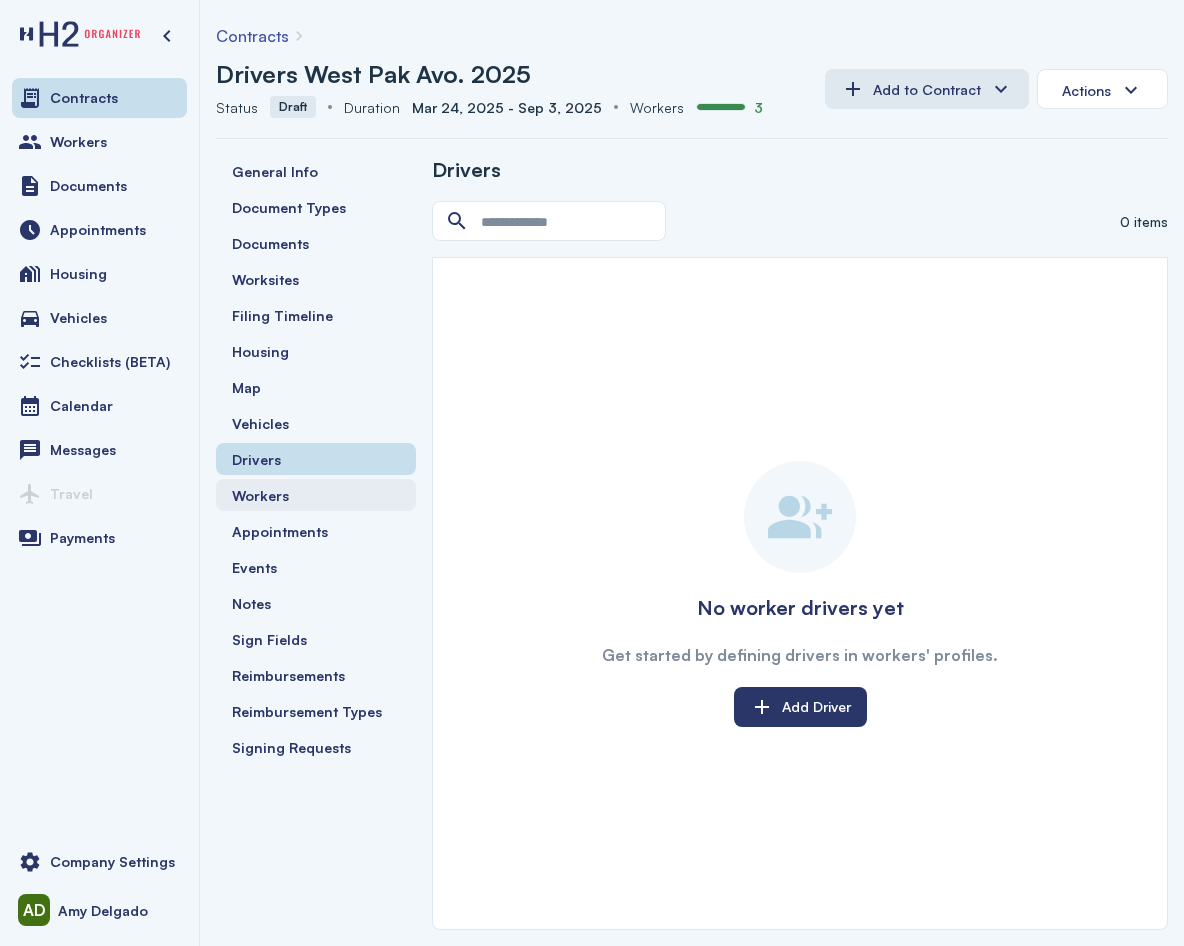 click on "Workers" at bounding box center [260, 495] 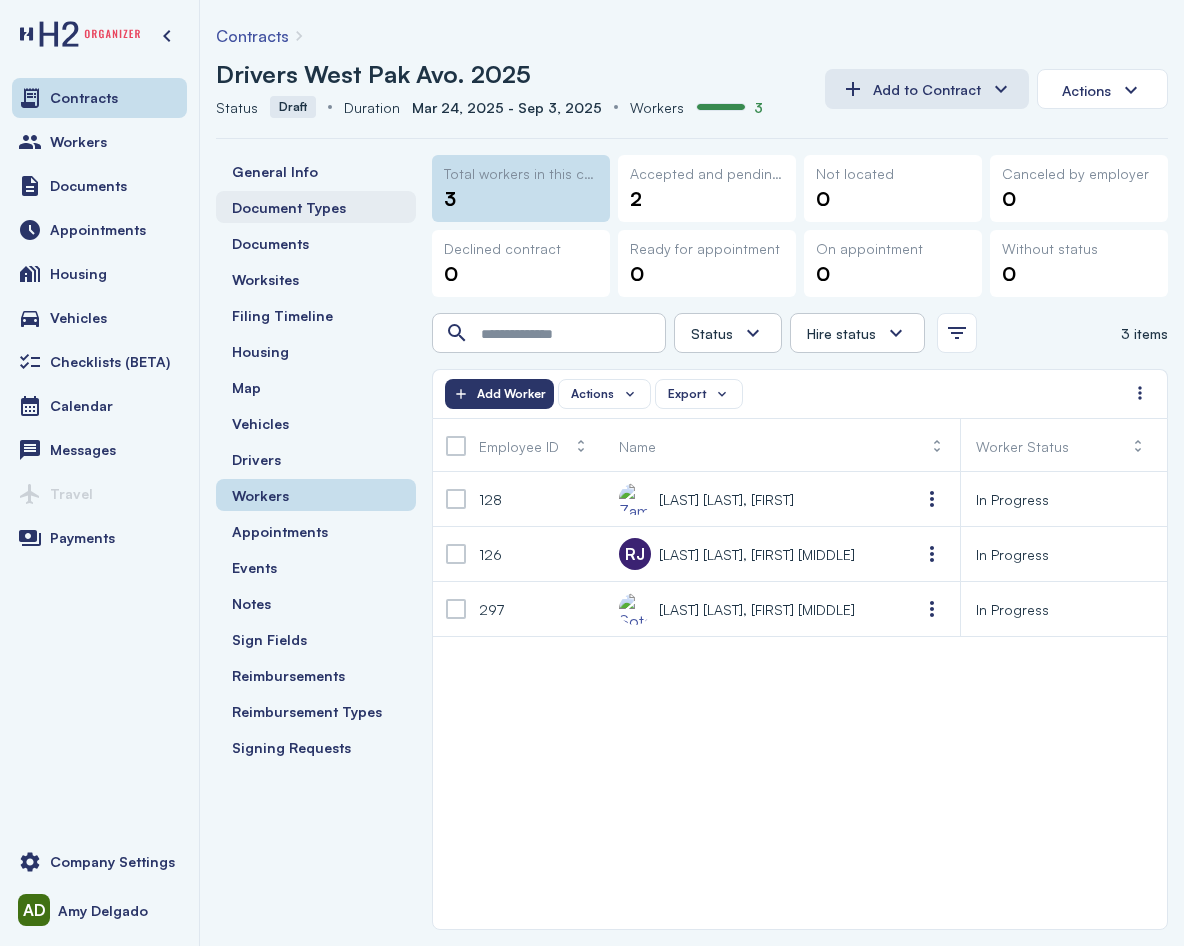click on "Document Types" at bounding box center (289, 207) 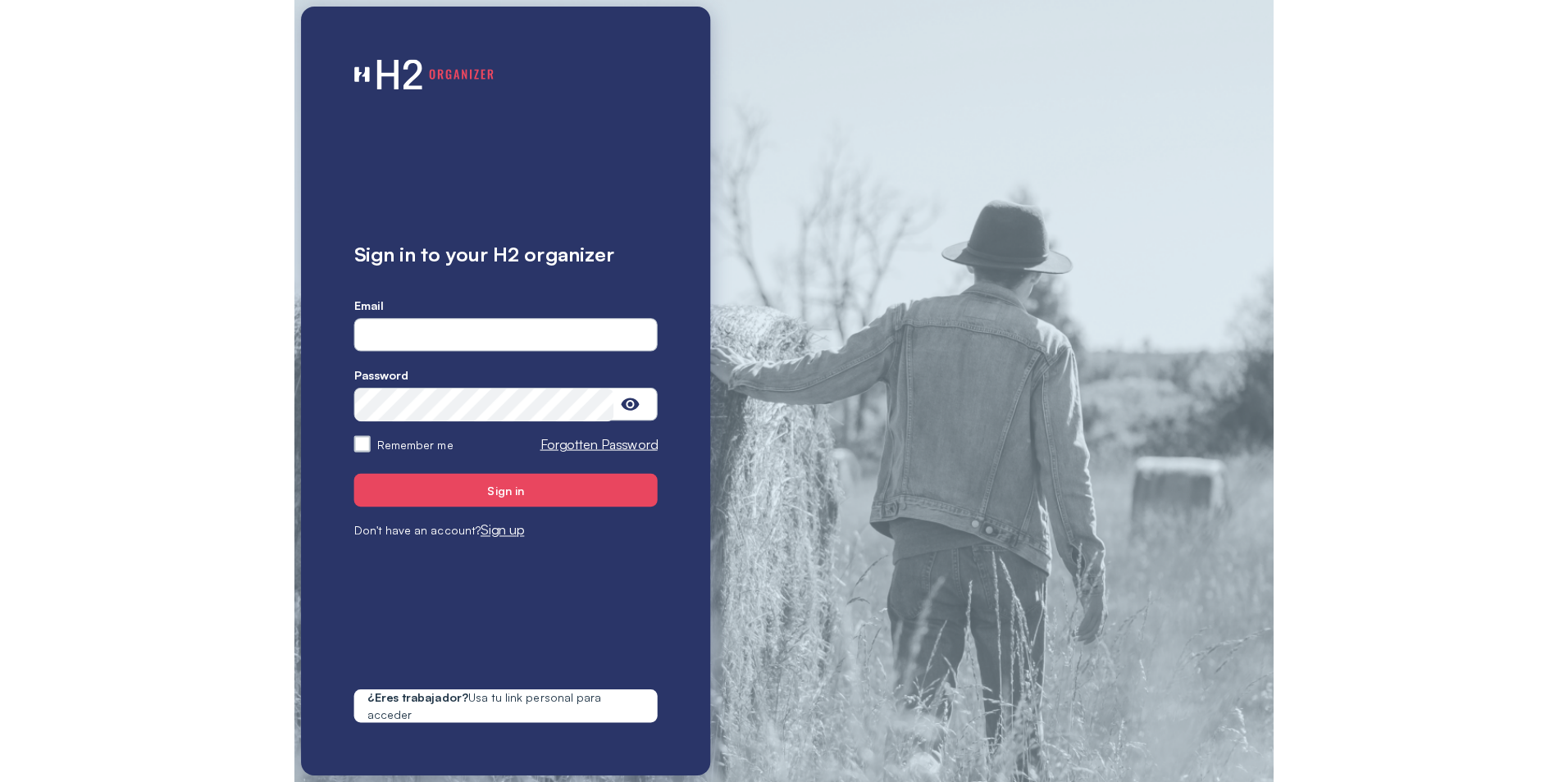 scroll, scrollTop: 0, scrollLeft: 0, axis: both 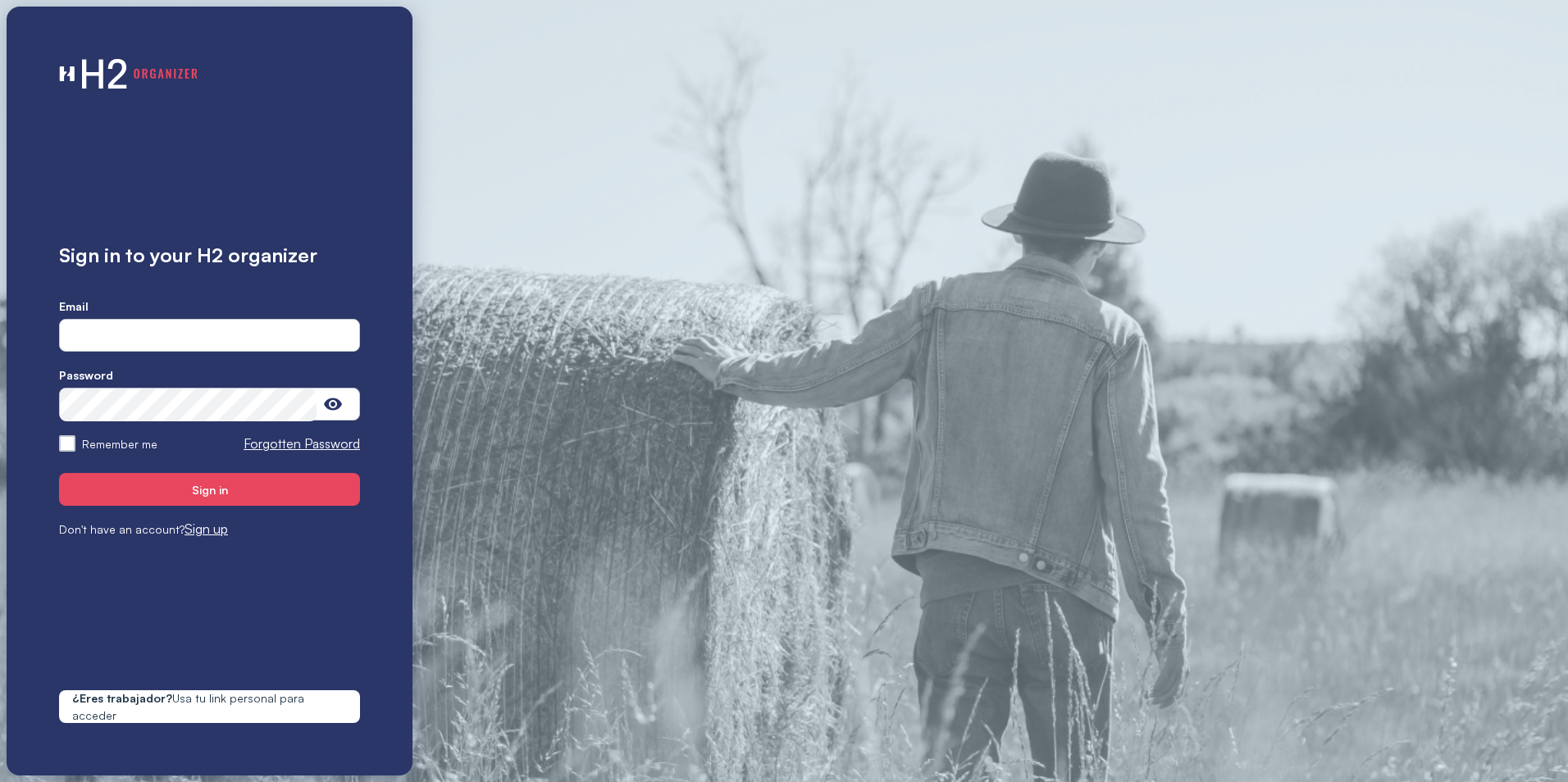 click at bounding box center [209, 336] 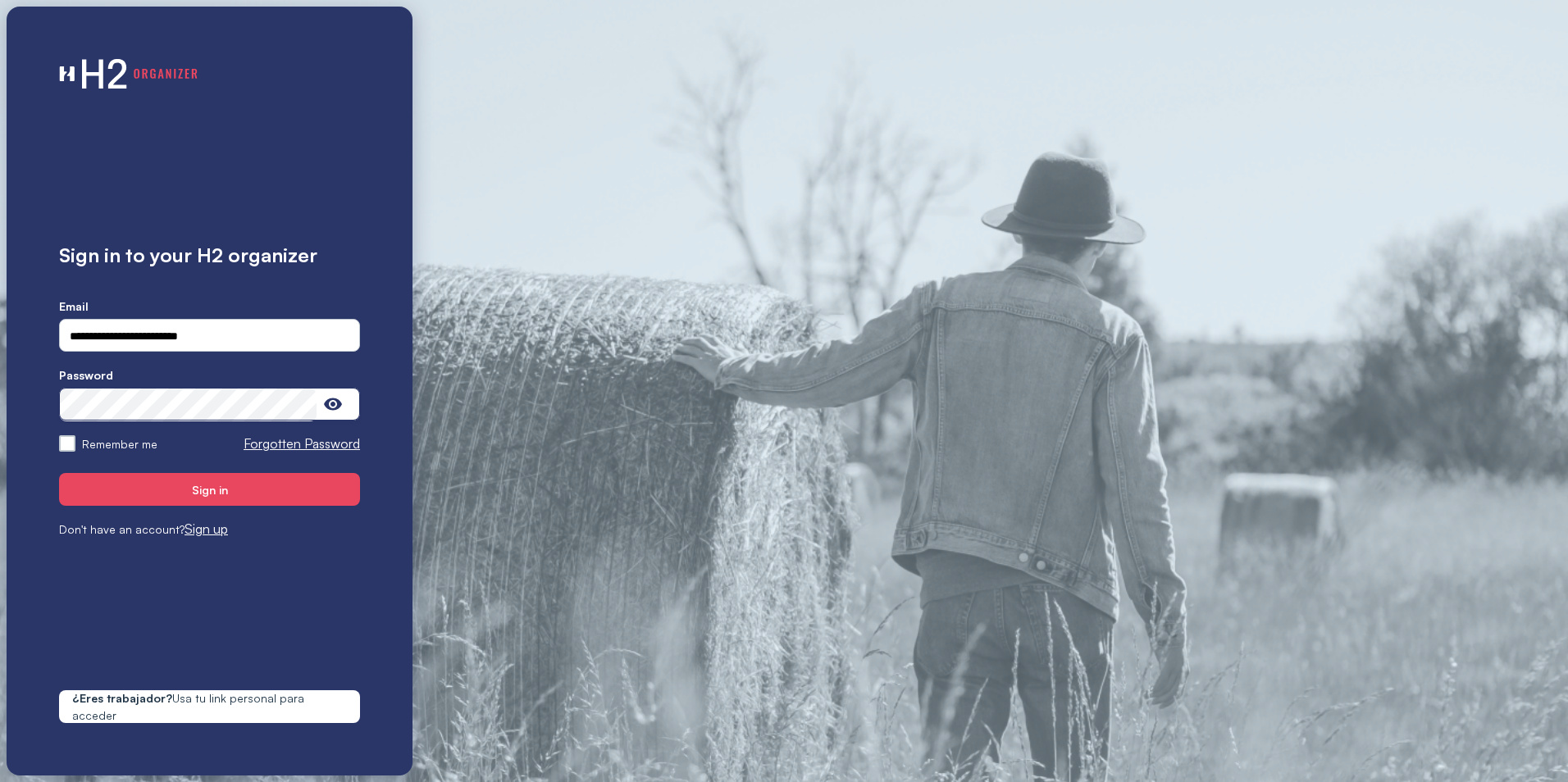 click on "Sign in" at bounding box center [209, 489] 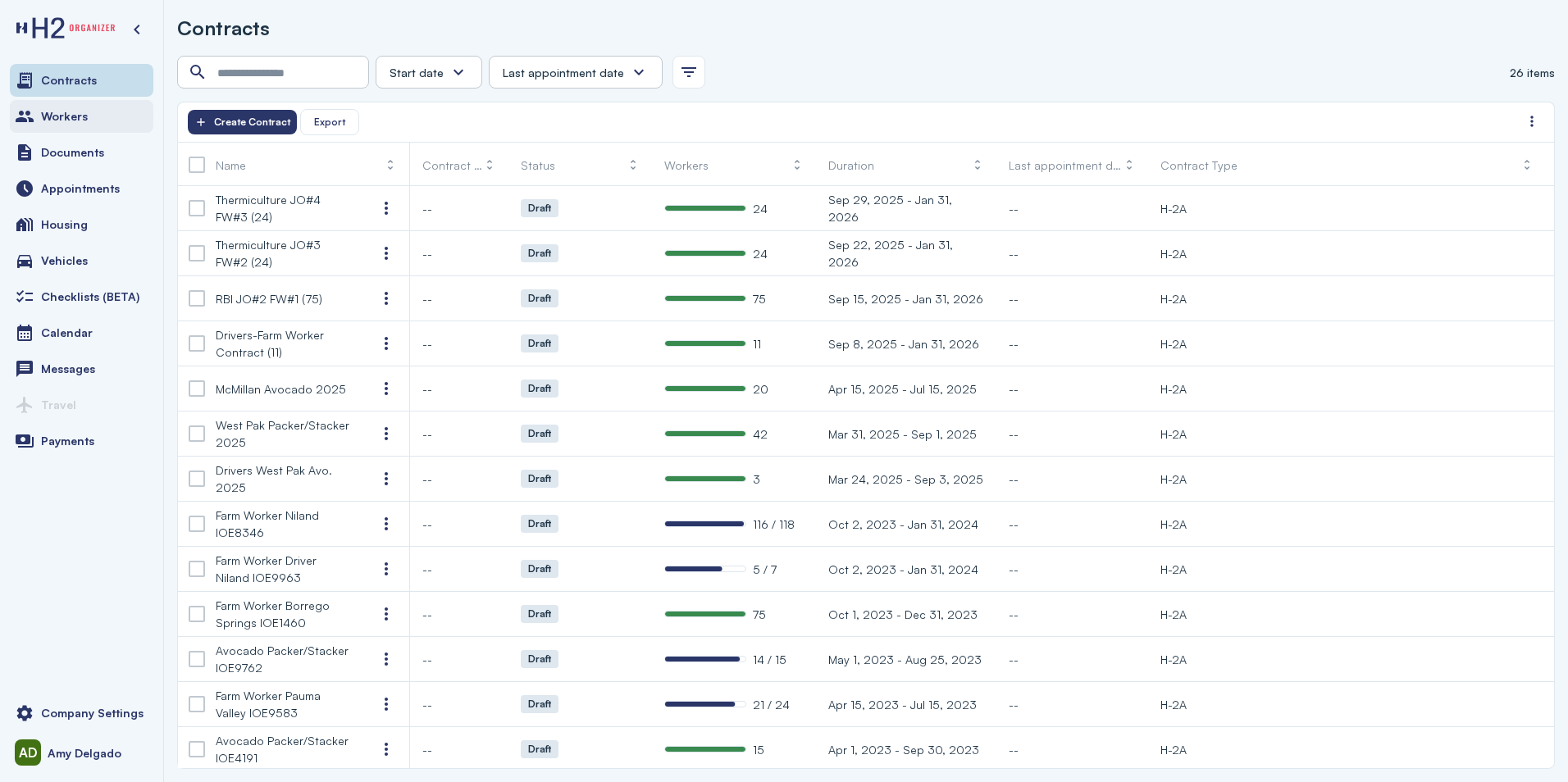 click on "Workers" at bounding box center [81, 116] 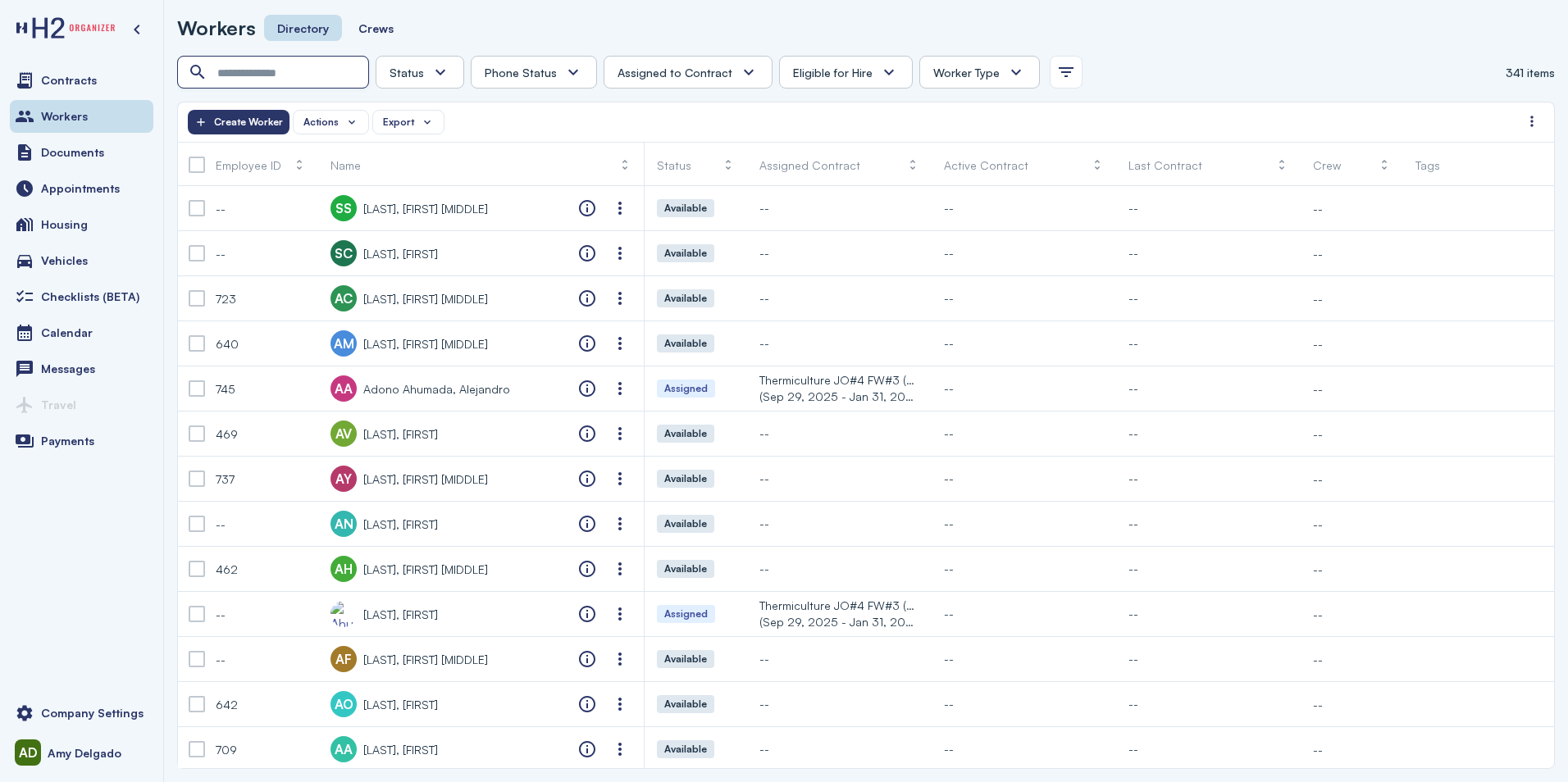 click at bounding box center (275, 73) 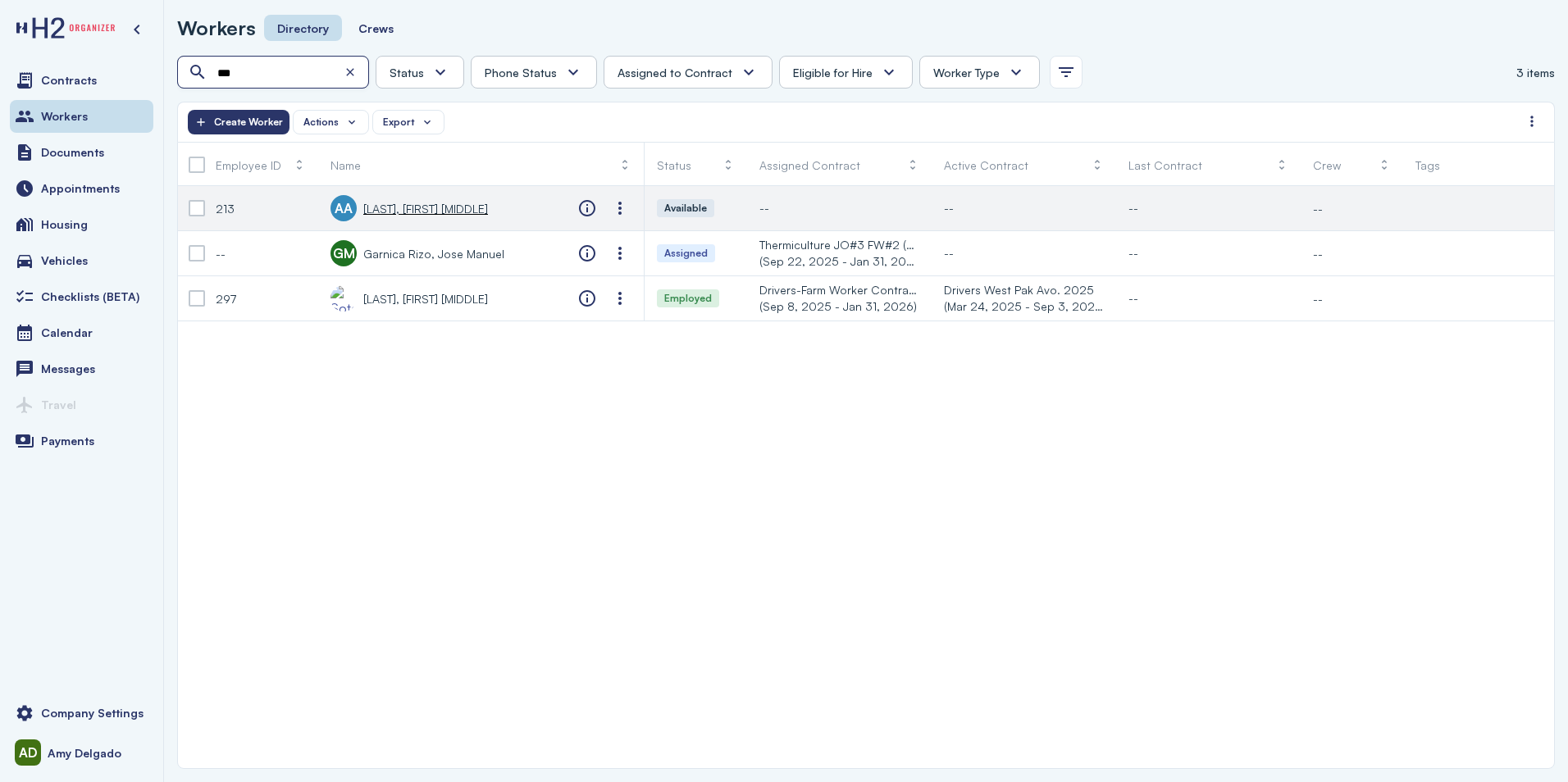 type on "***" 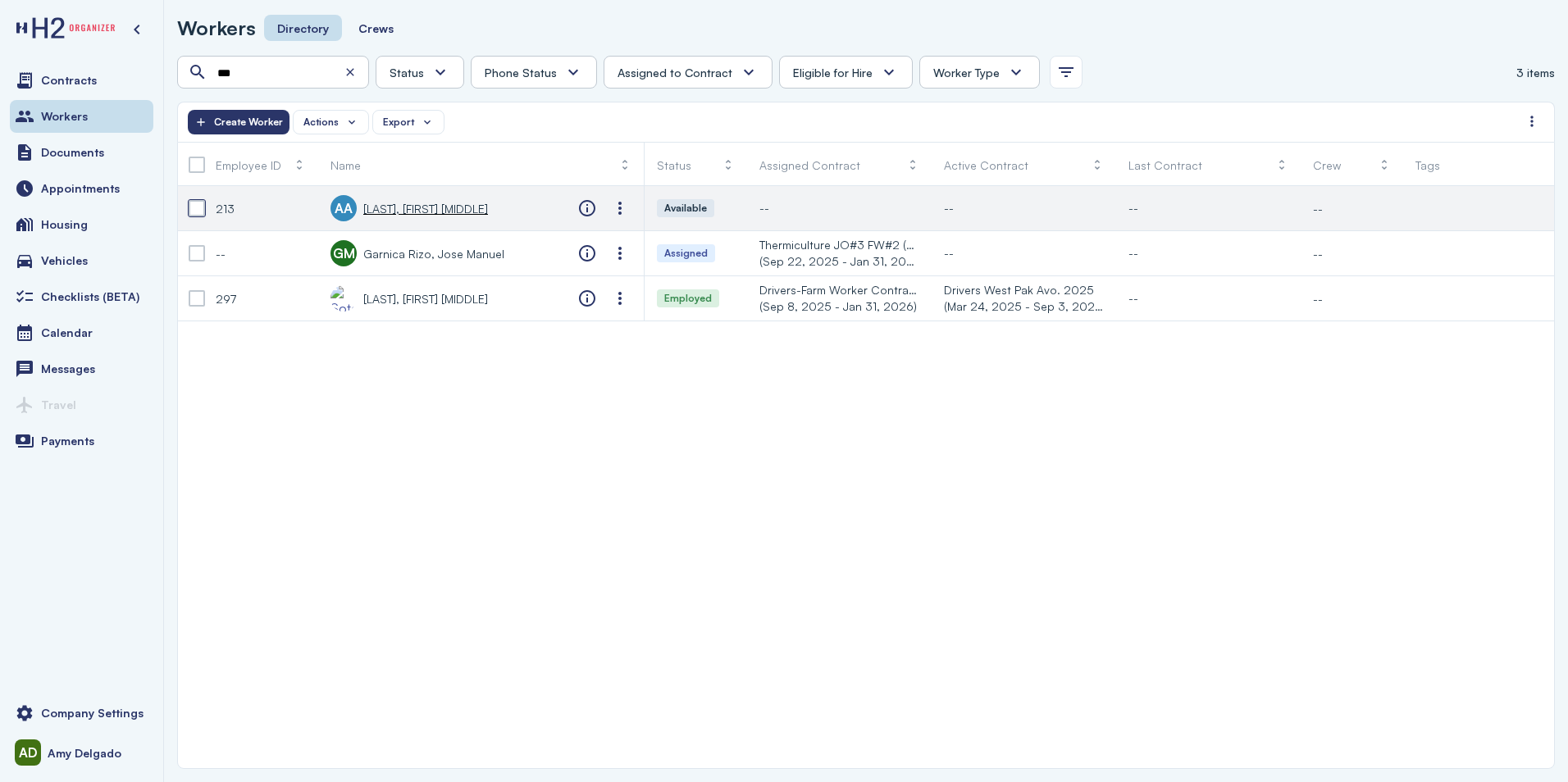click at bounding box center (197, 208) 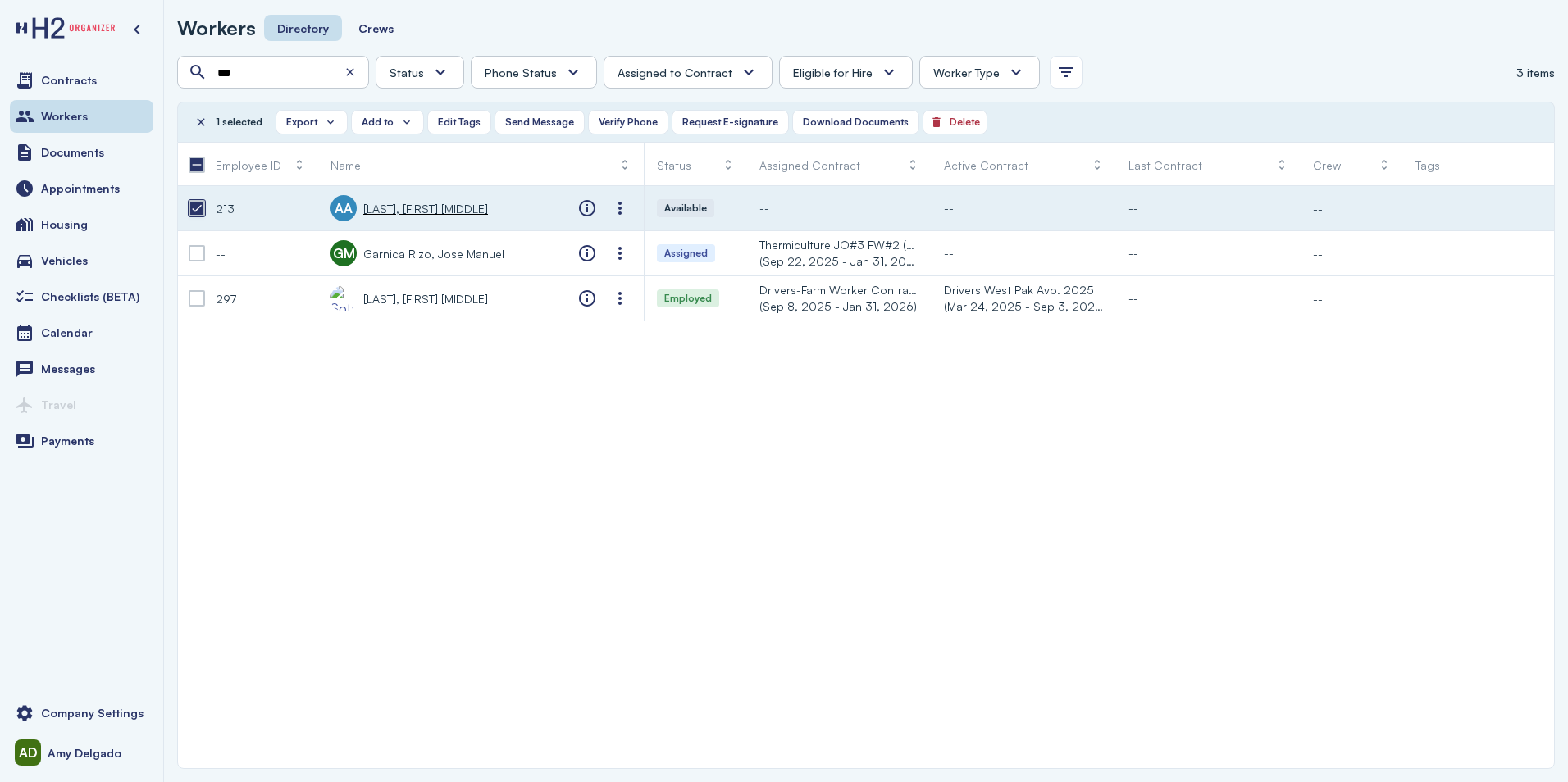 click at bounding box center [197, 208] 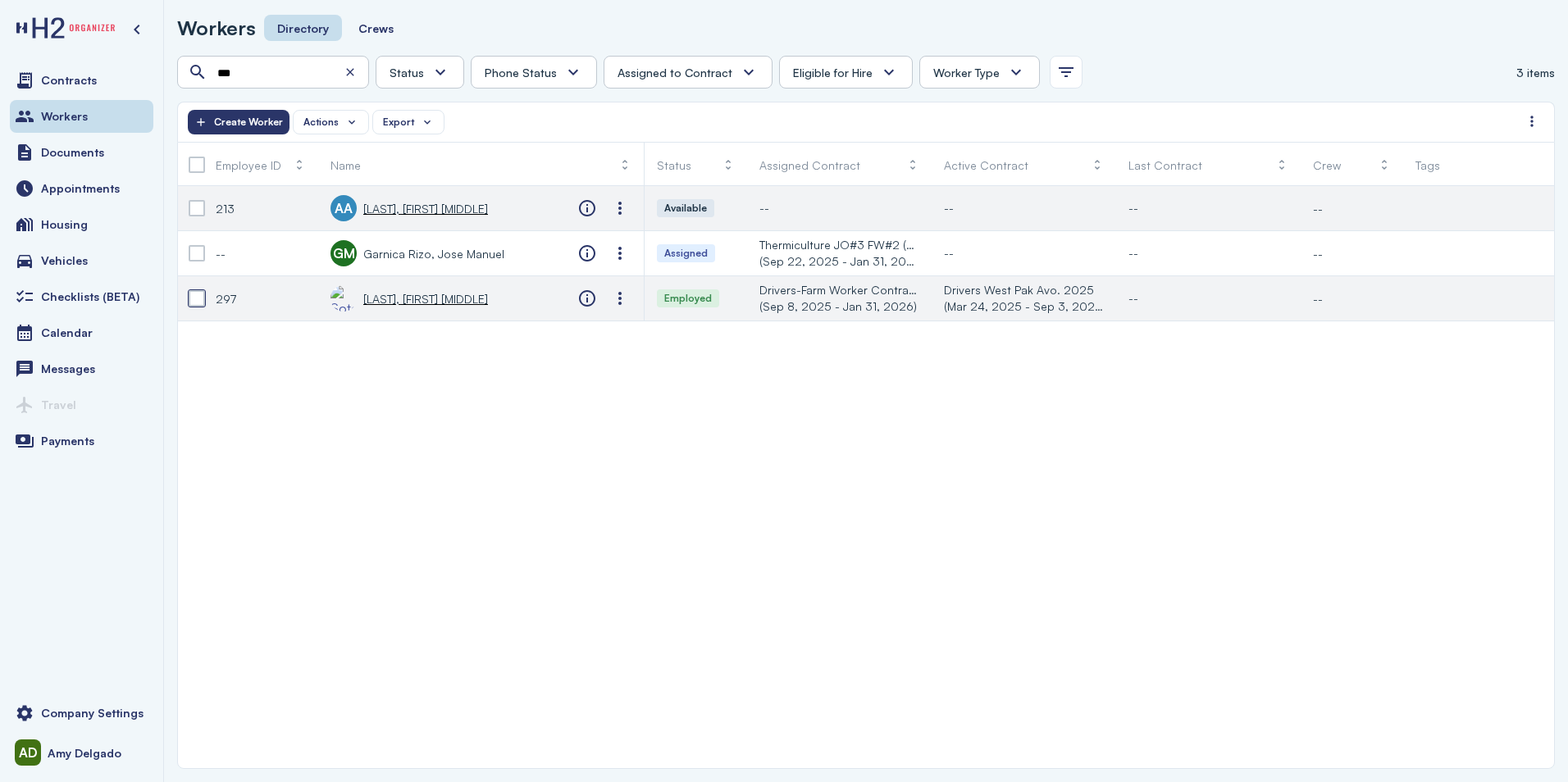 click at bounding box center (197, 298) 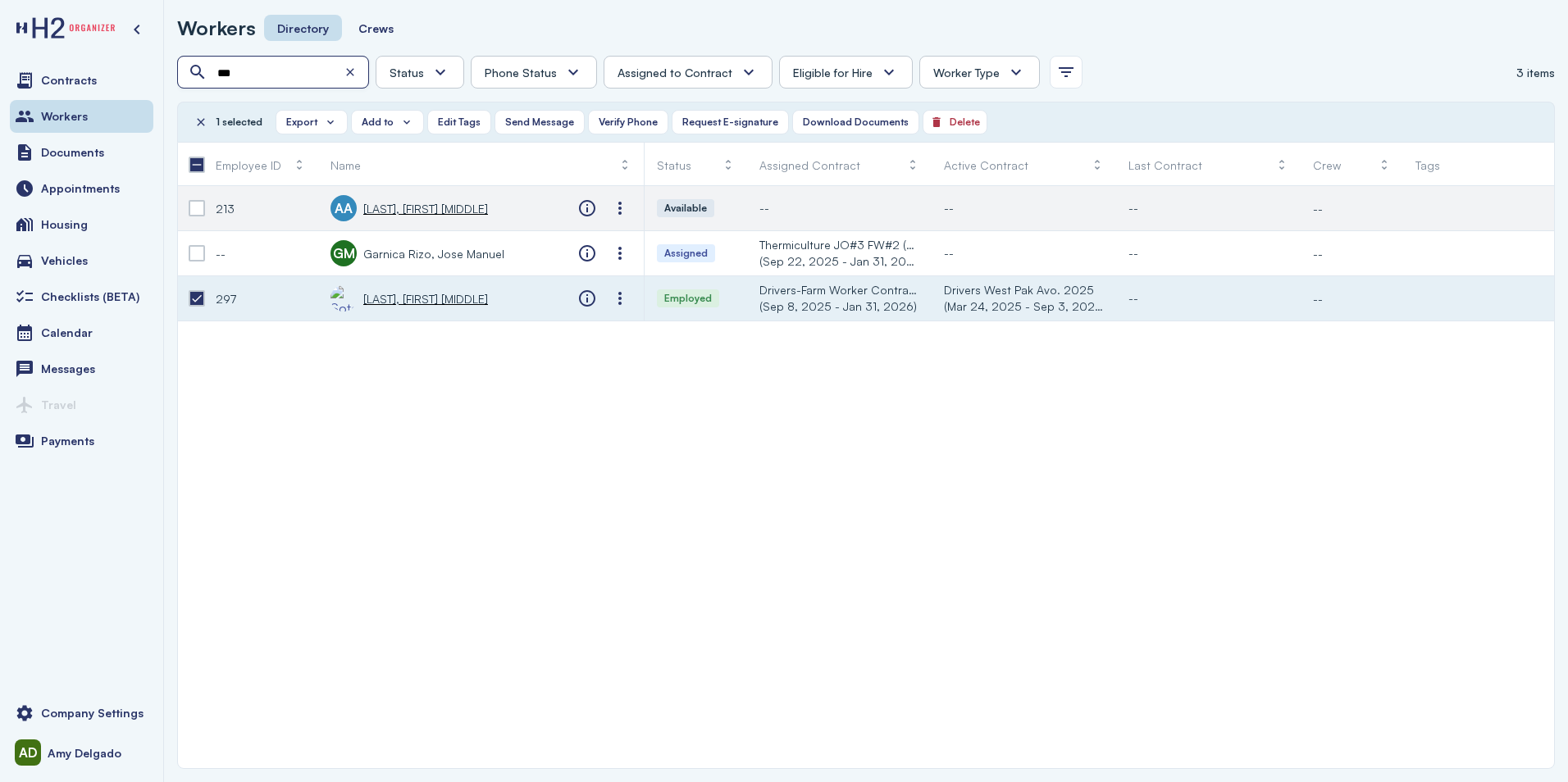 click at bounding box center [350, 72] 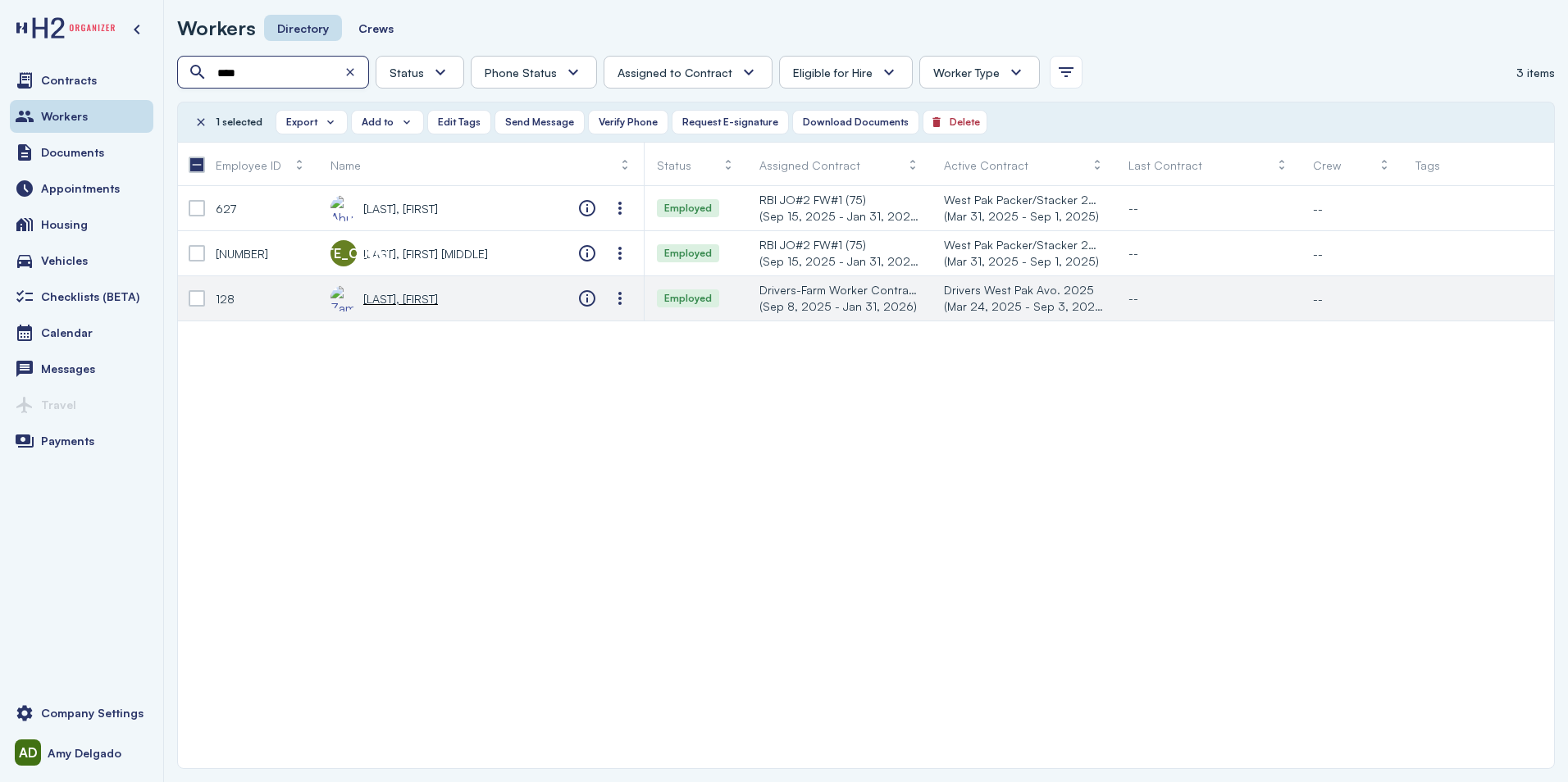 type on "****" 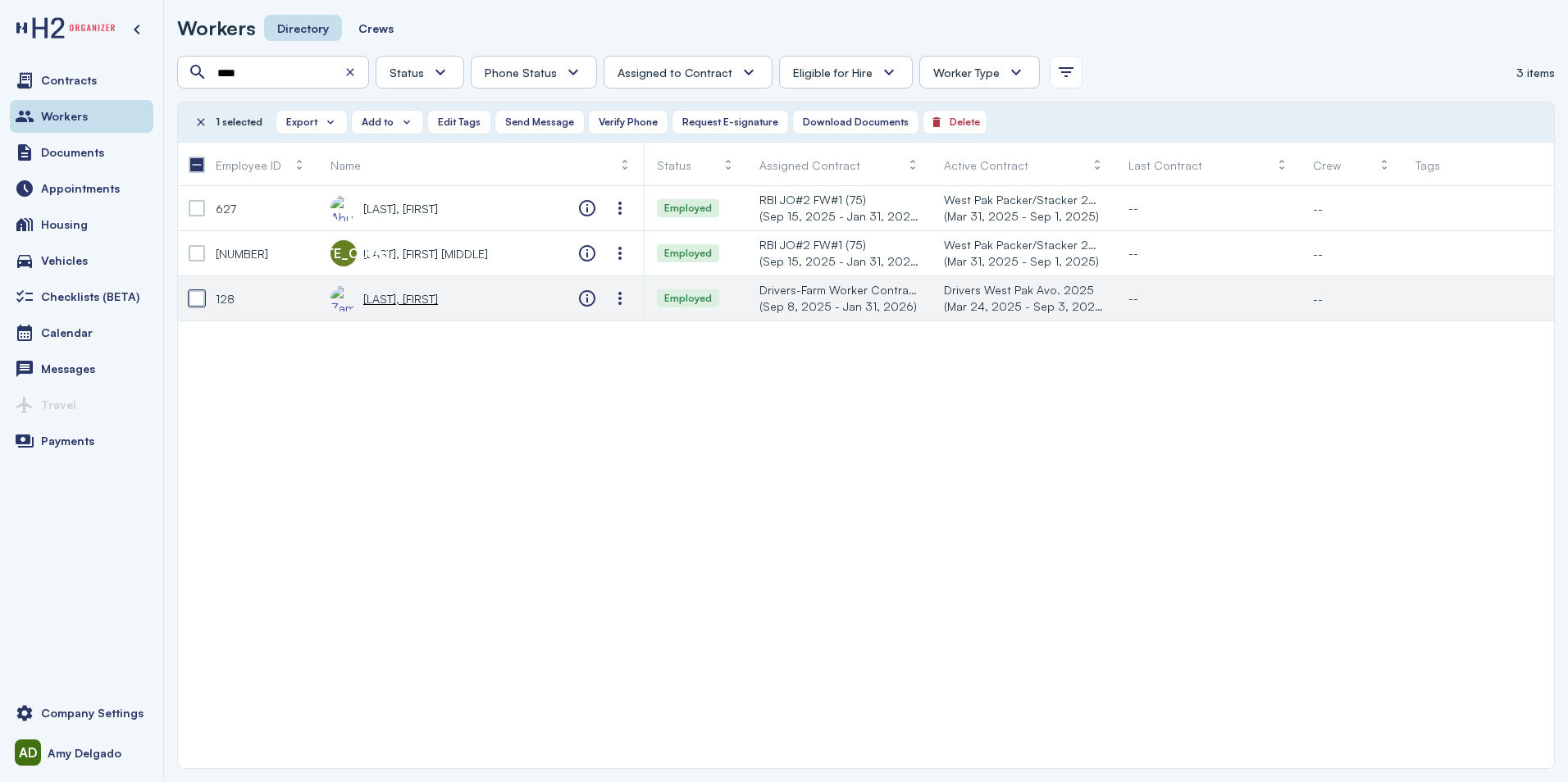click at bounding box center (197, 298) 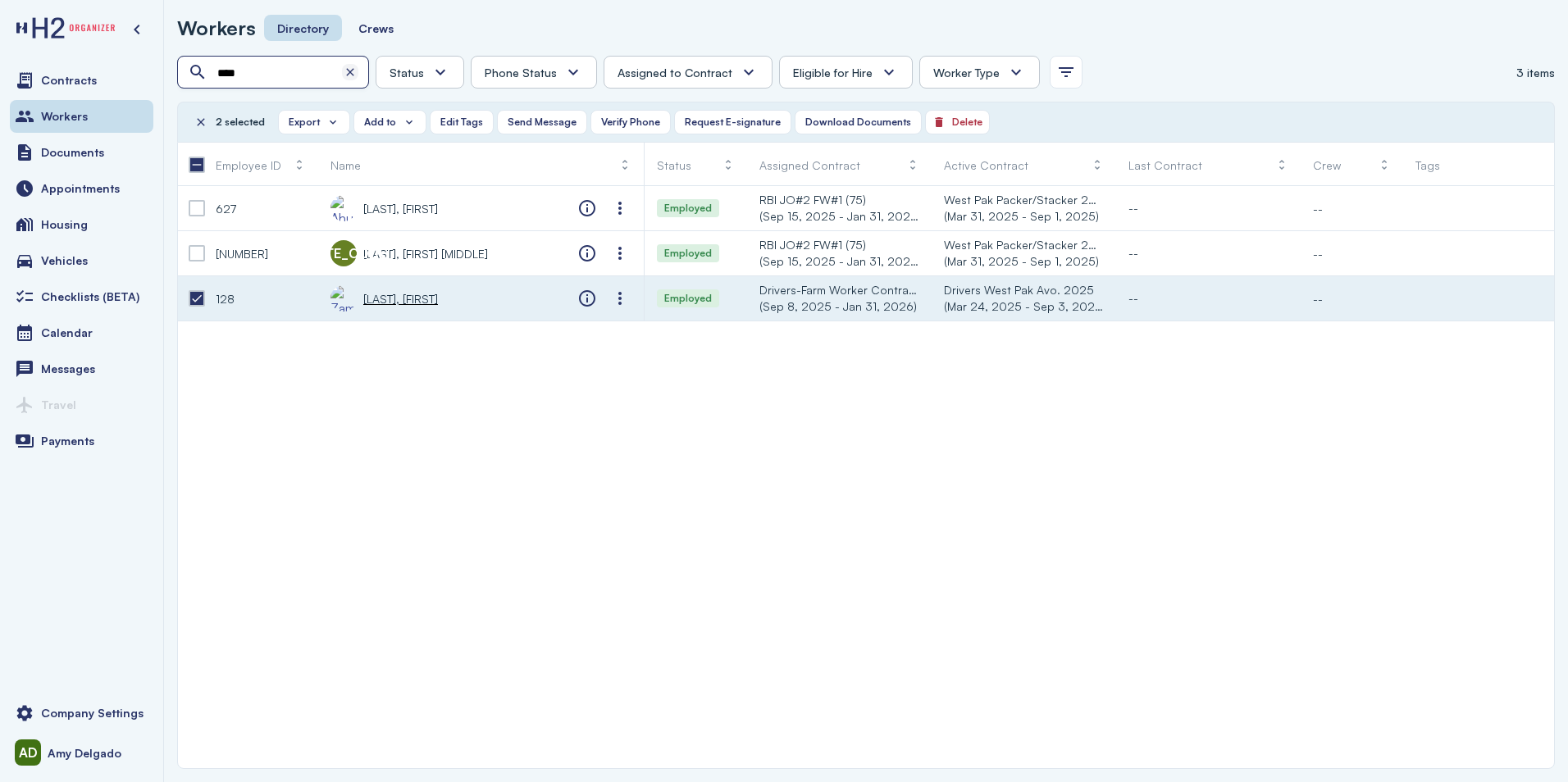 click at bounding box center (350, 72) 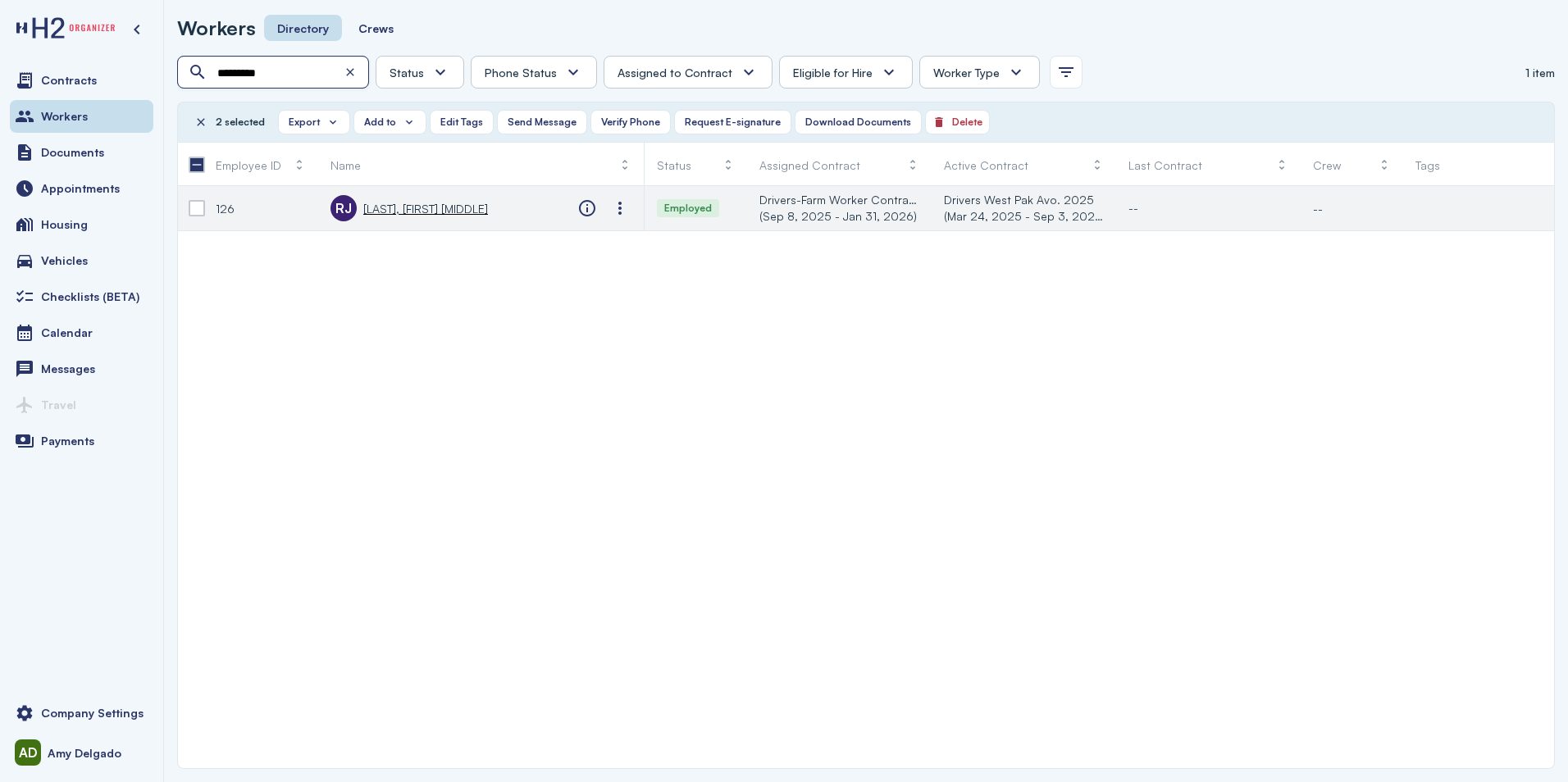 type on "*********" 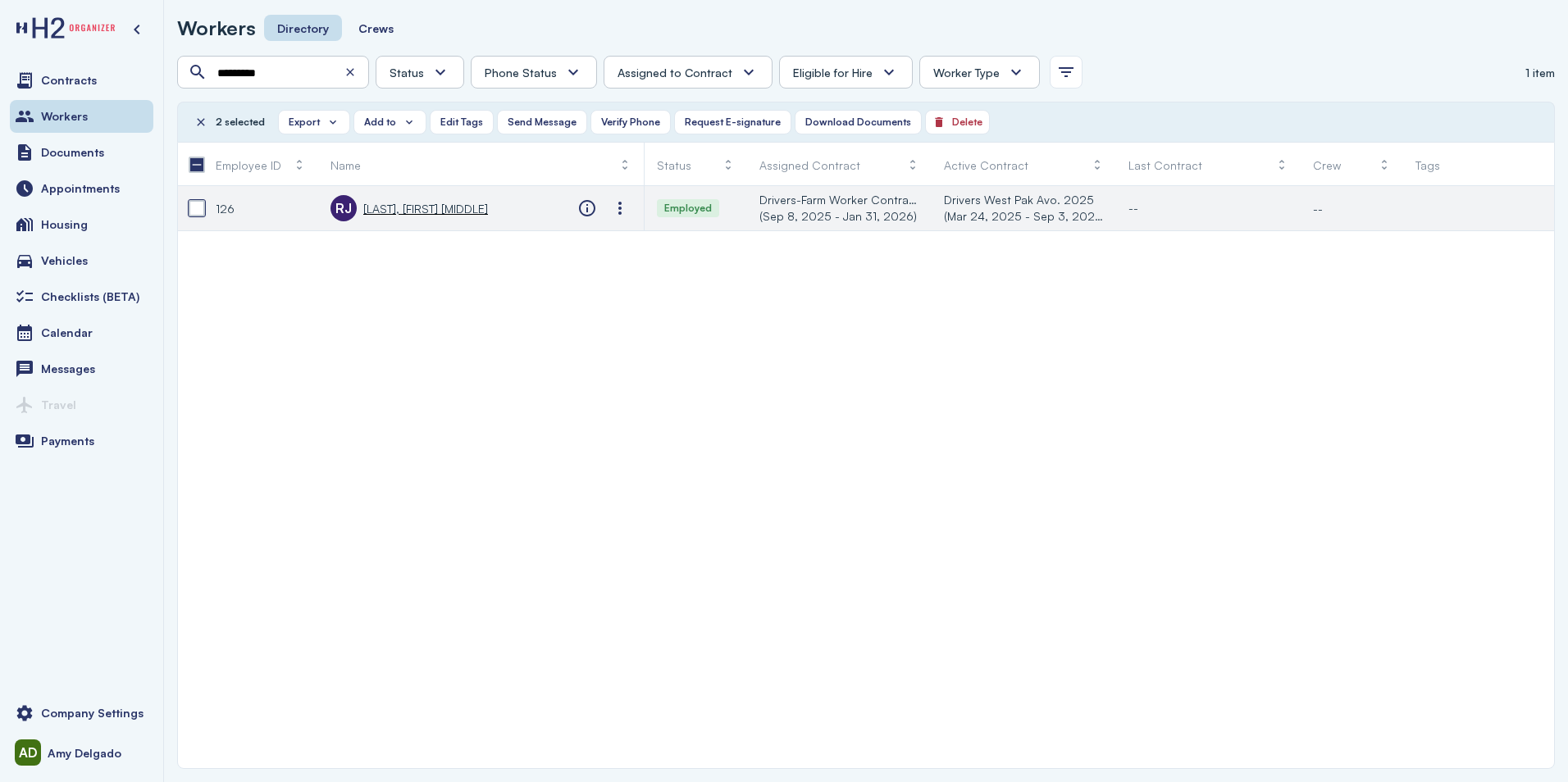 click at bounding box center (197, 208) 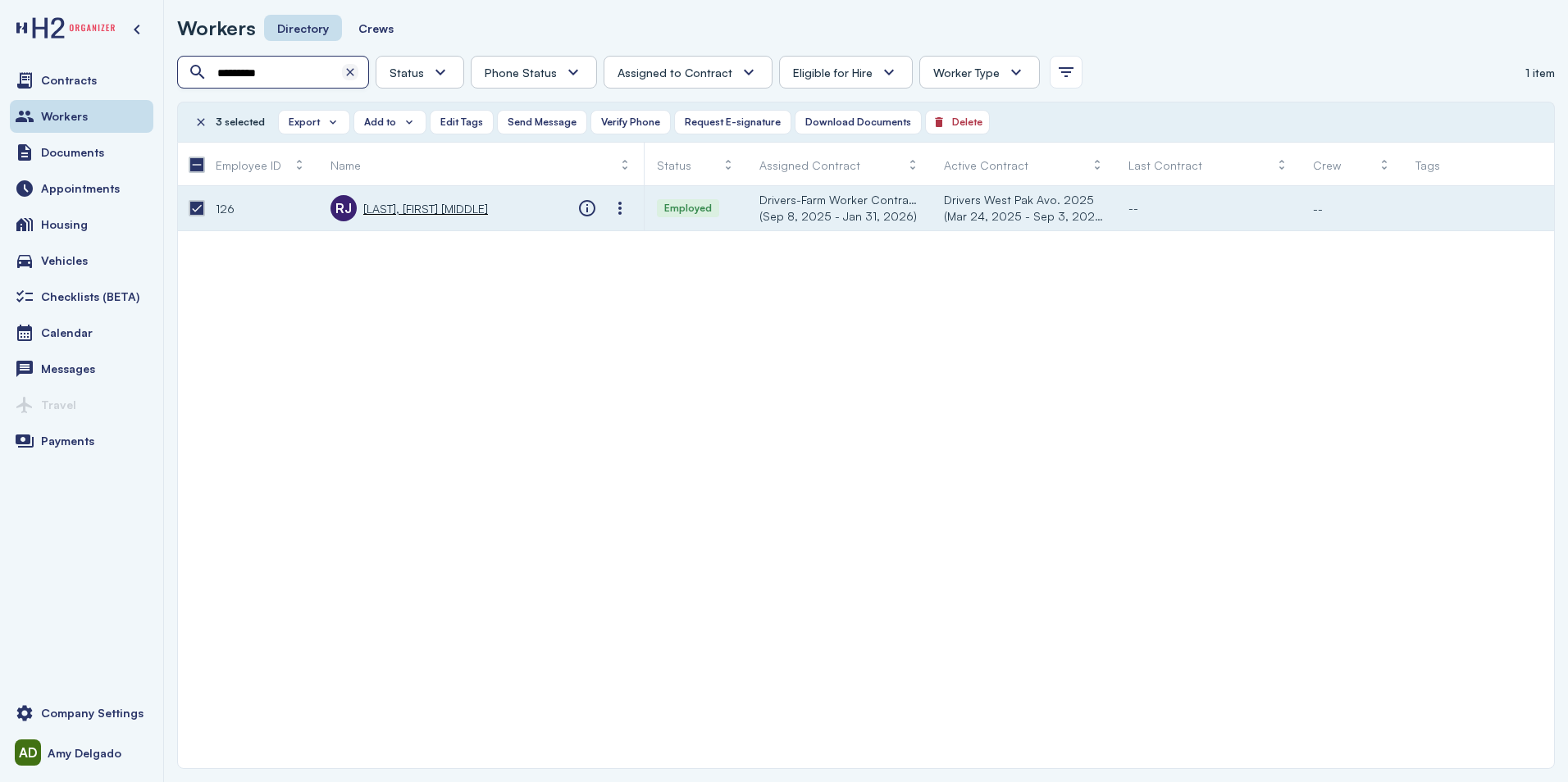 click at bounding box center [350, 72] 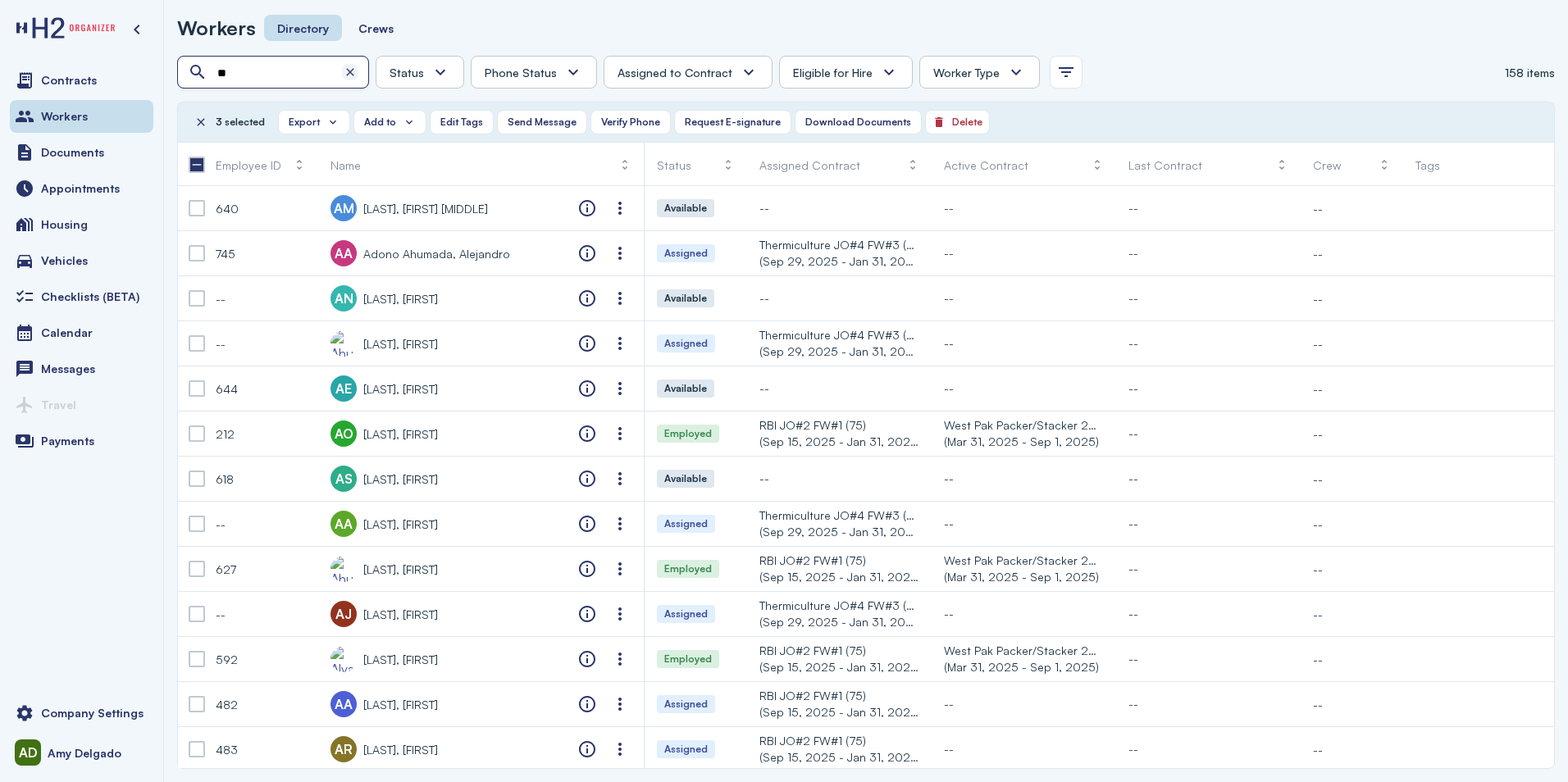 type on "*" 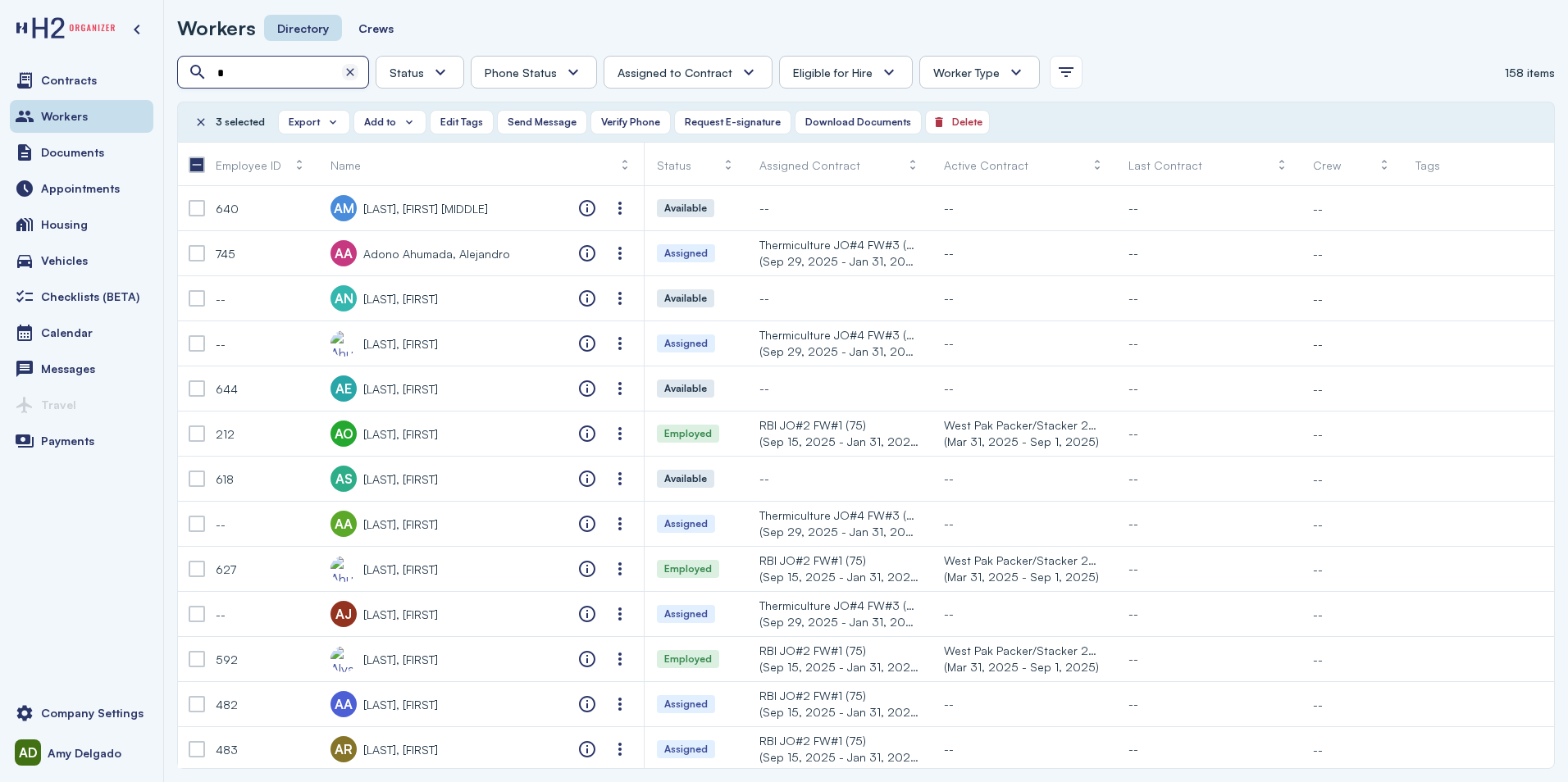 type 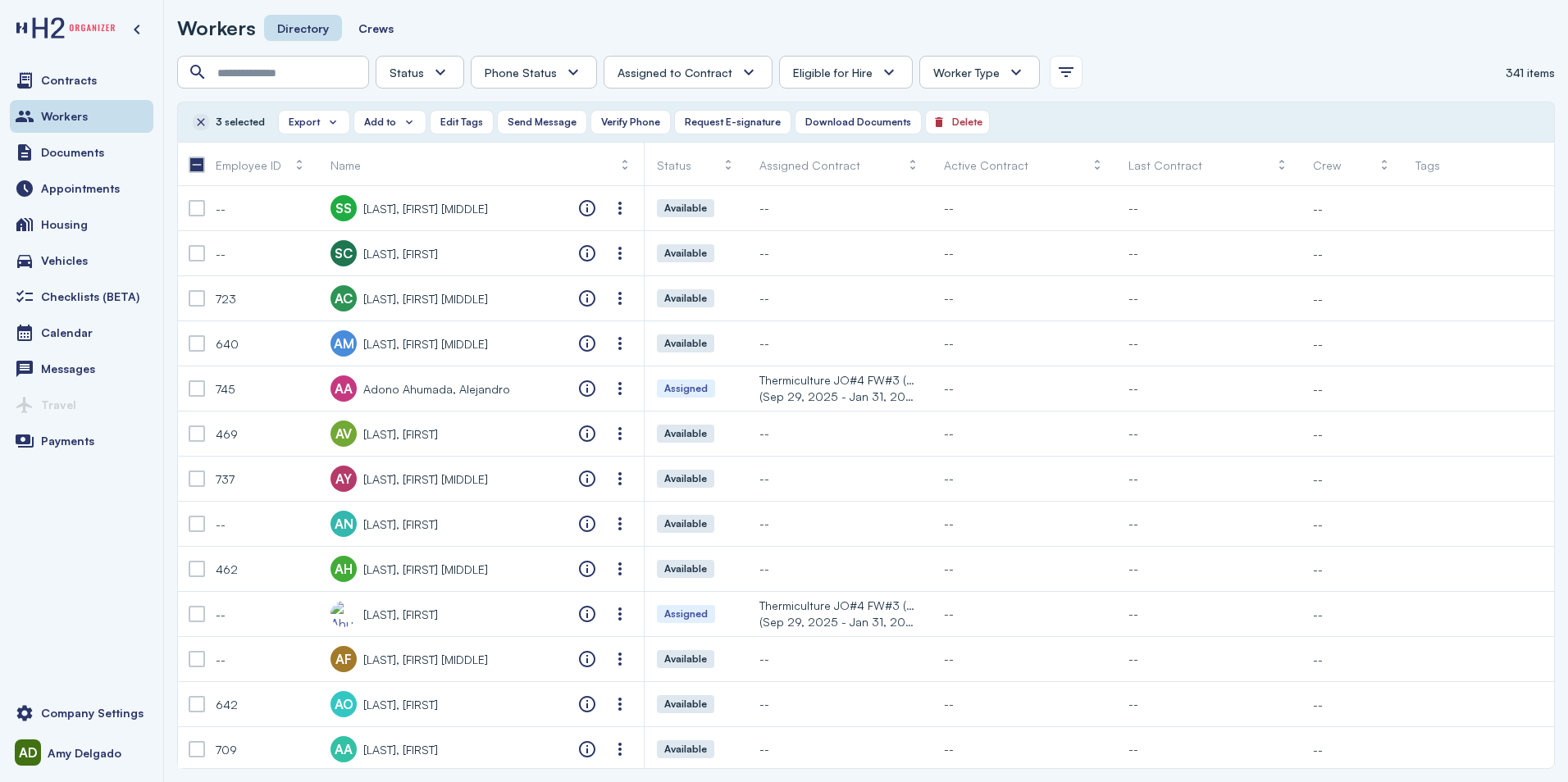 click at bounding box center (201, 122) 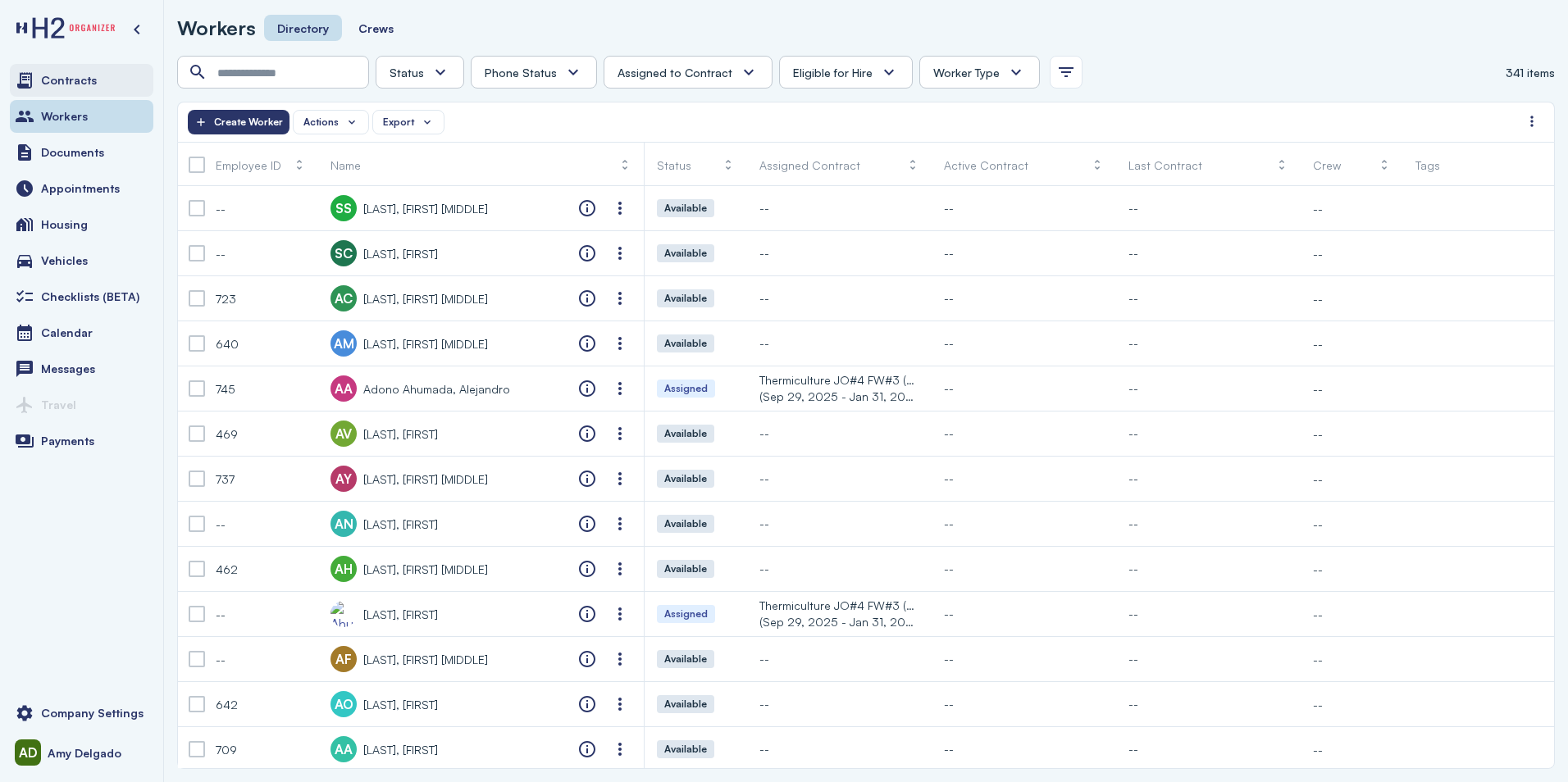 click on "Contracts" at bounding box center [81, 80] 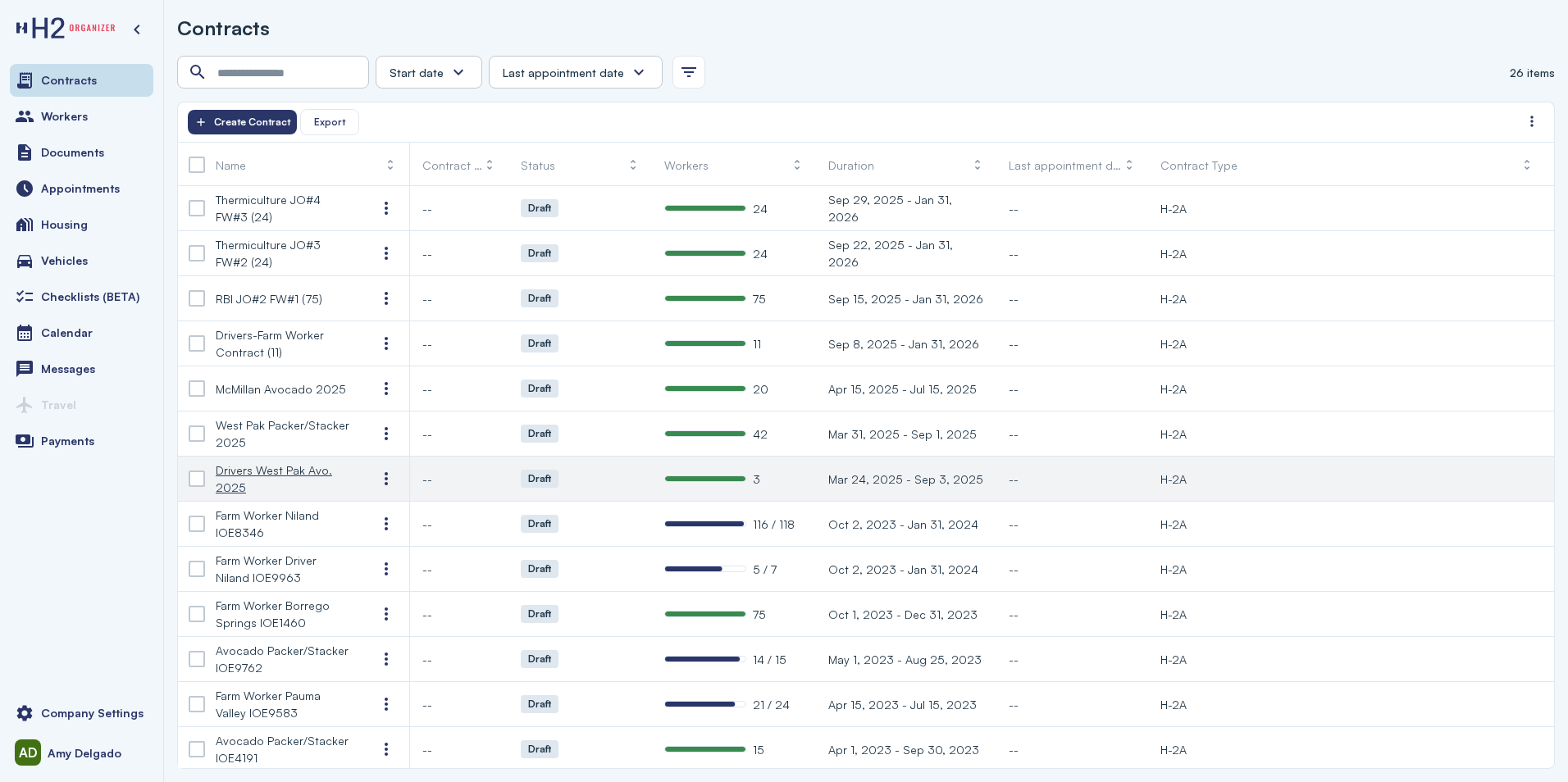 click on "Drivers West Pak Avo. 2025" at bounding box center (283, 479) 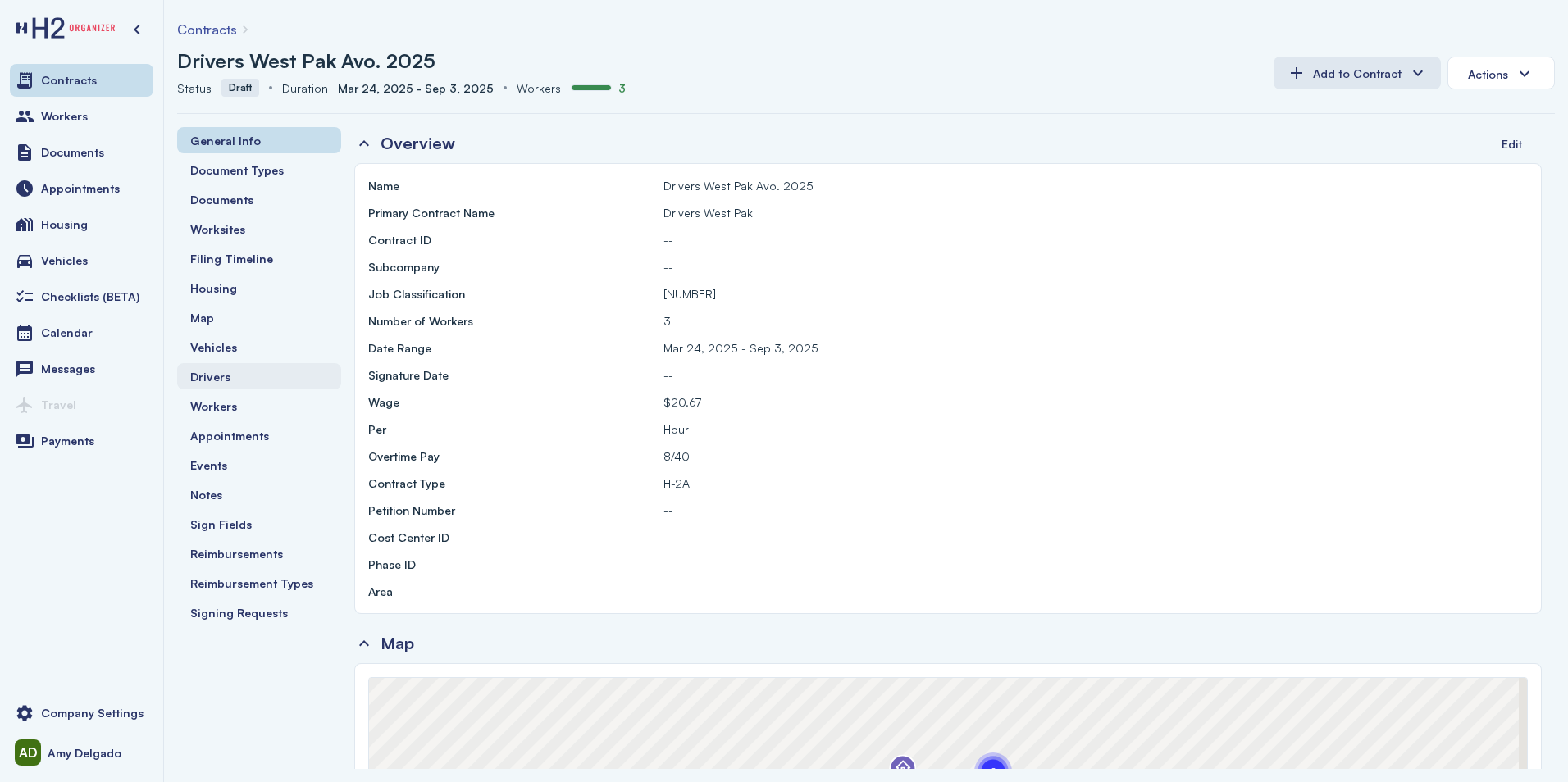 click on "Drivers" at bounding box center (210, 376) 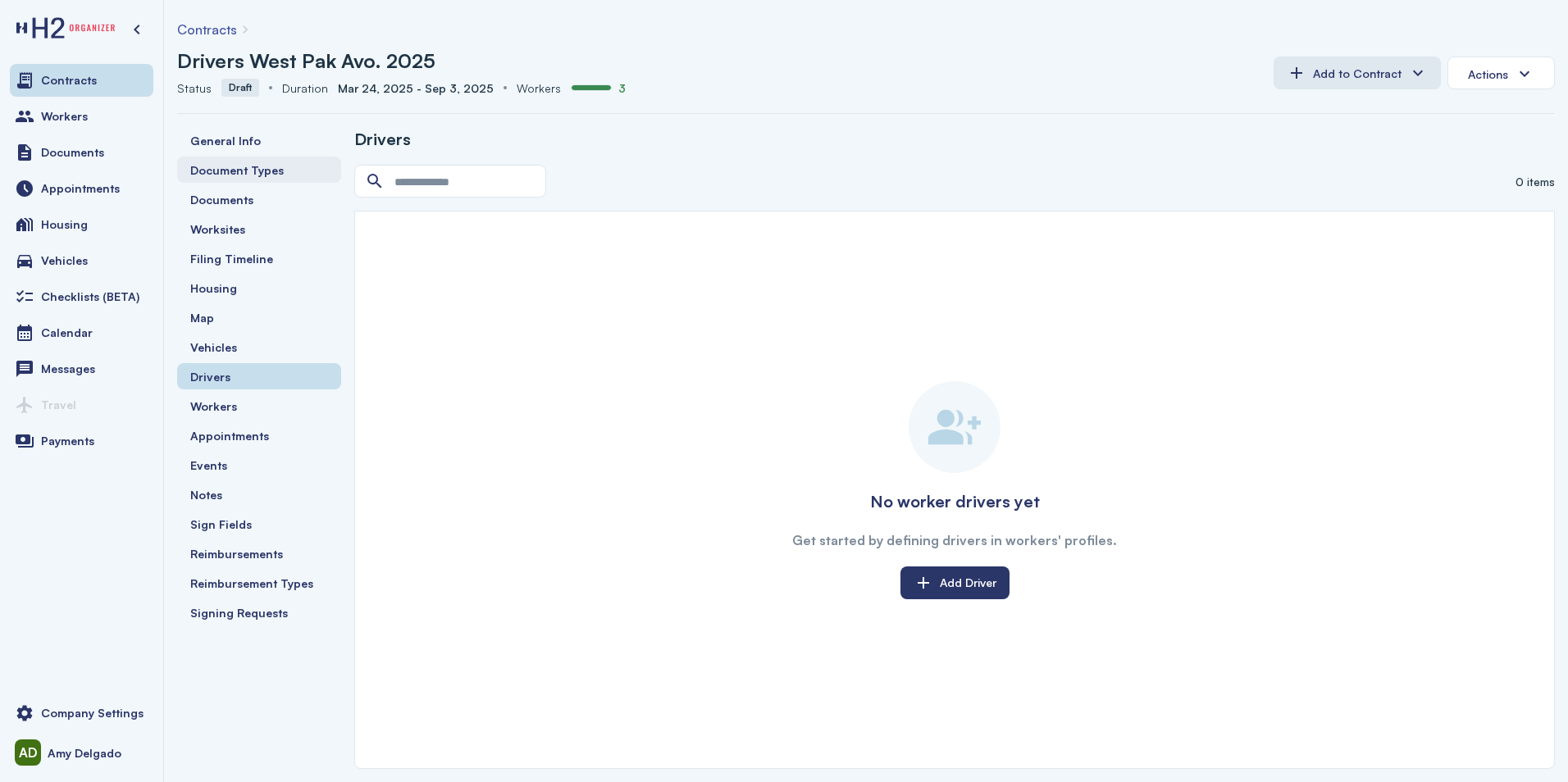 click on "Document Types" at bounding box center (259, 170) 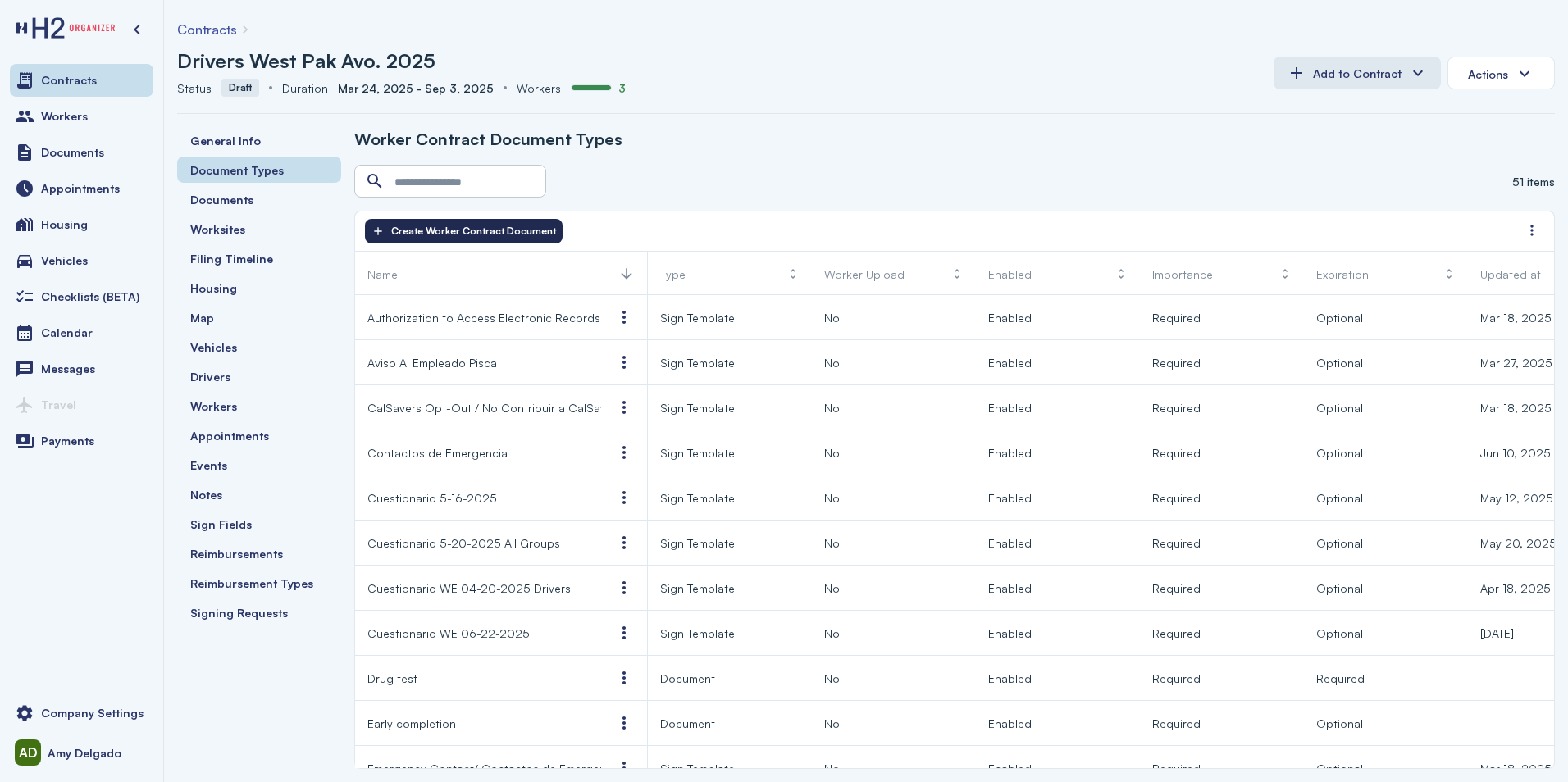 click on "Create Worker Contract Document" 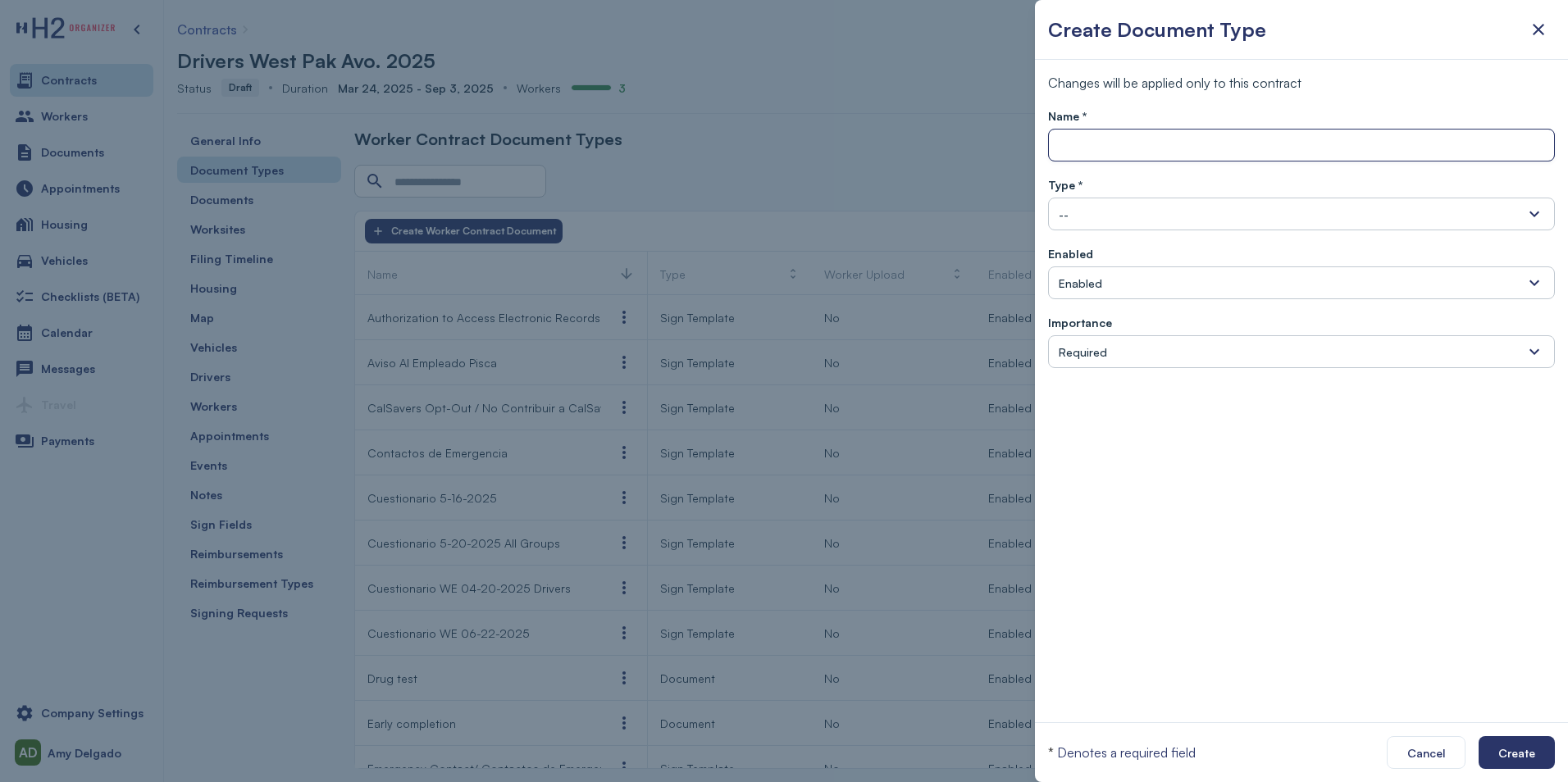 click at bounding box center [1301, 146] 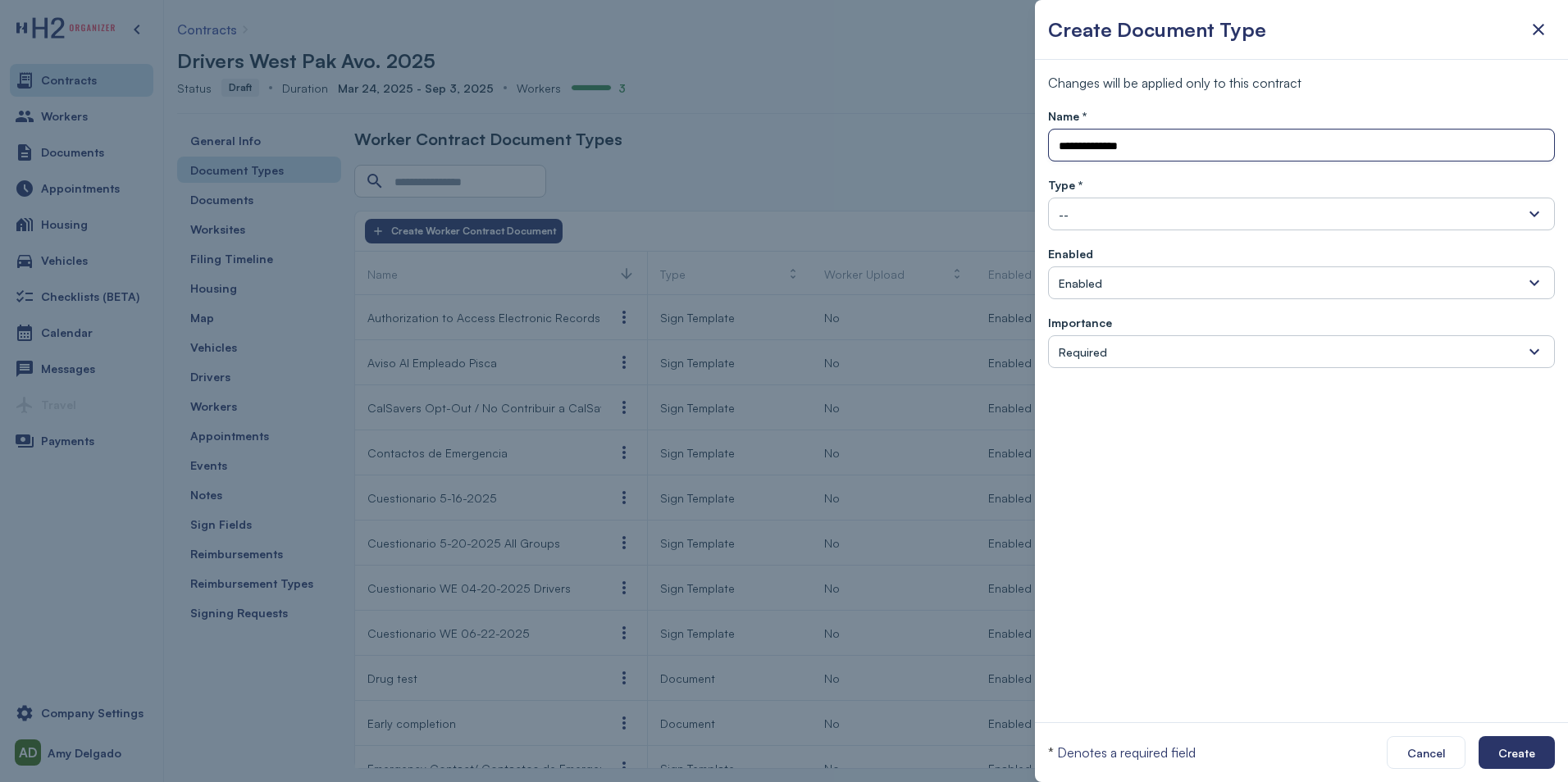 click on "**********" at bounding box center [1301, 146] 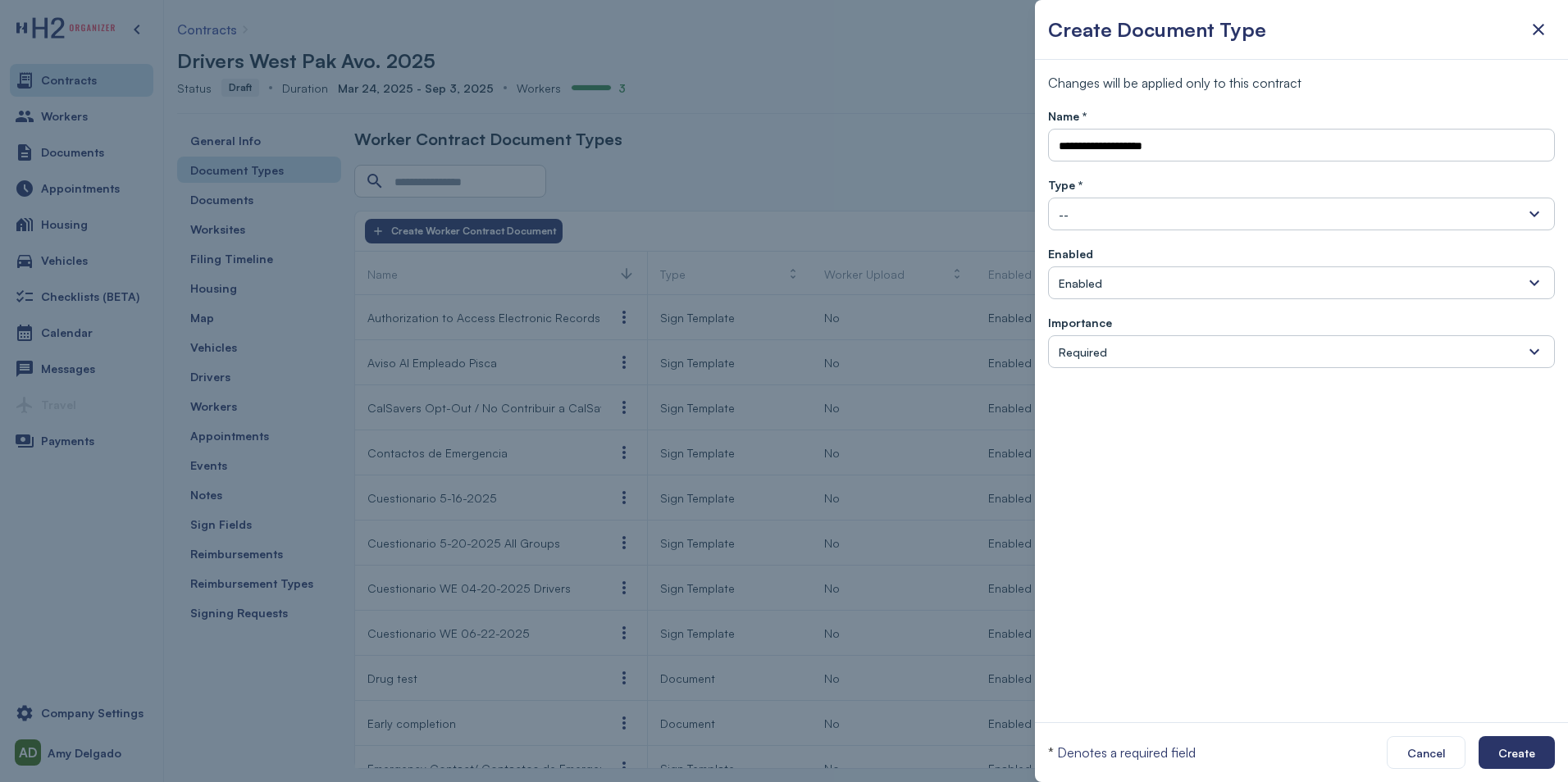 click on "--" at bounding box center (1301, 214) 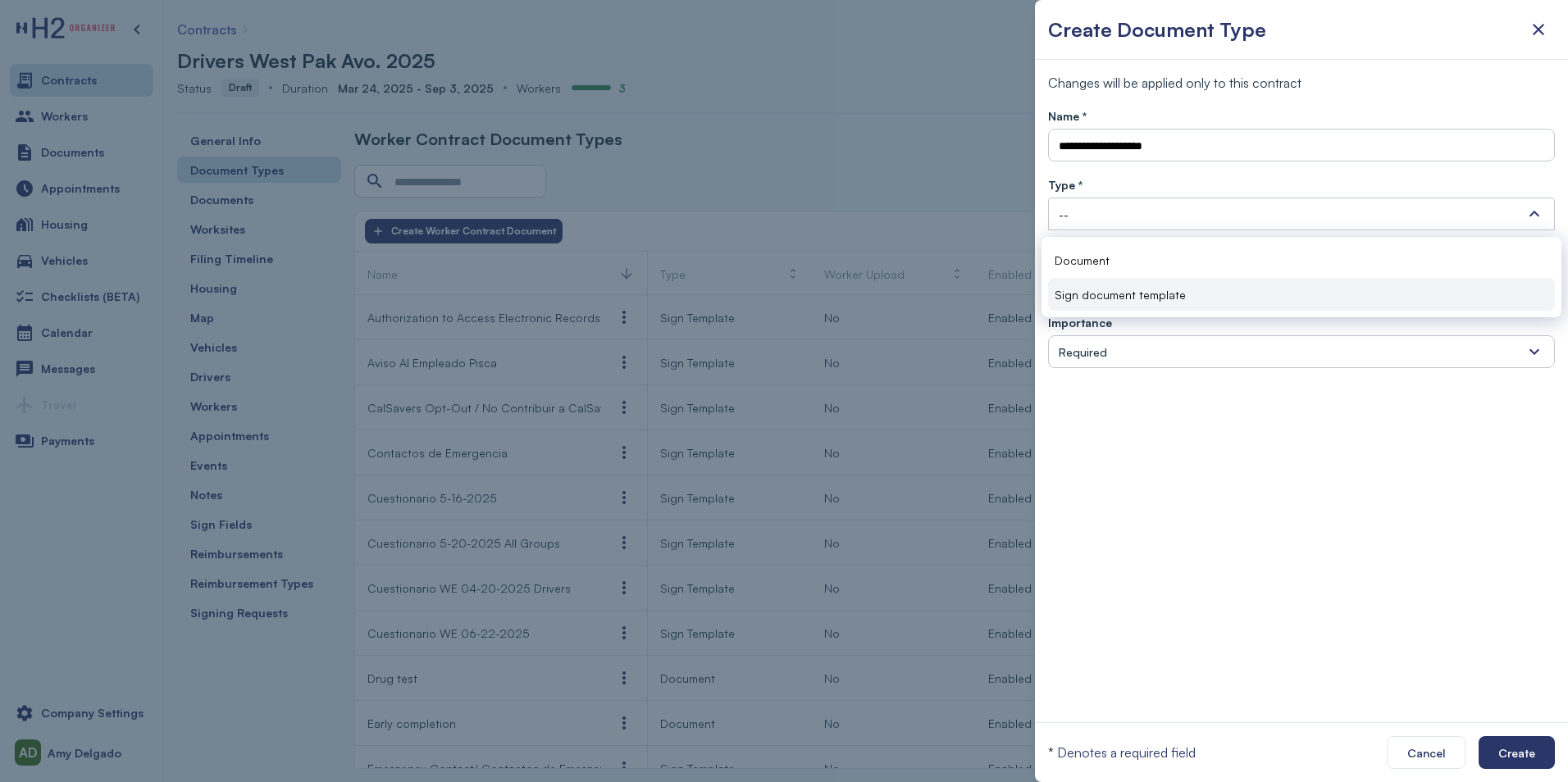 click on "Sign document template" at bounding box center [1301, 294] 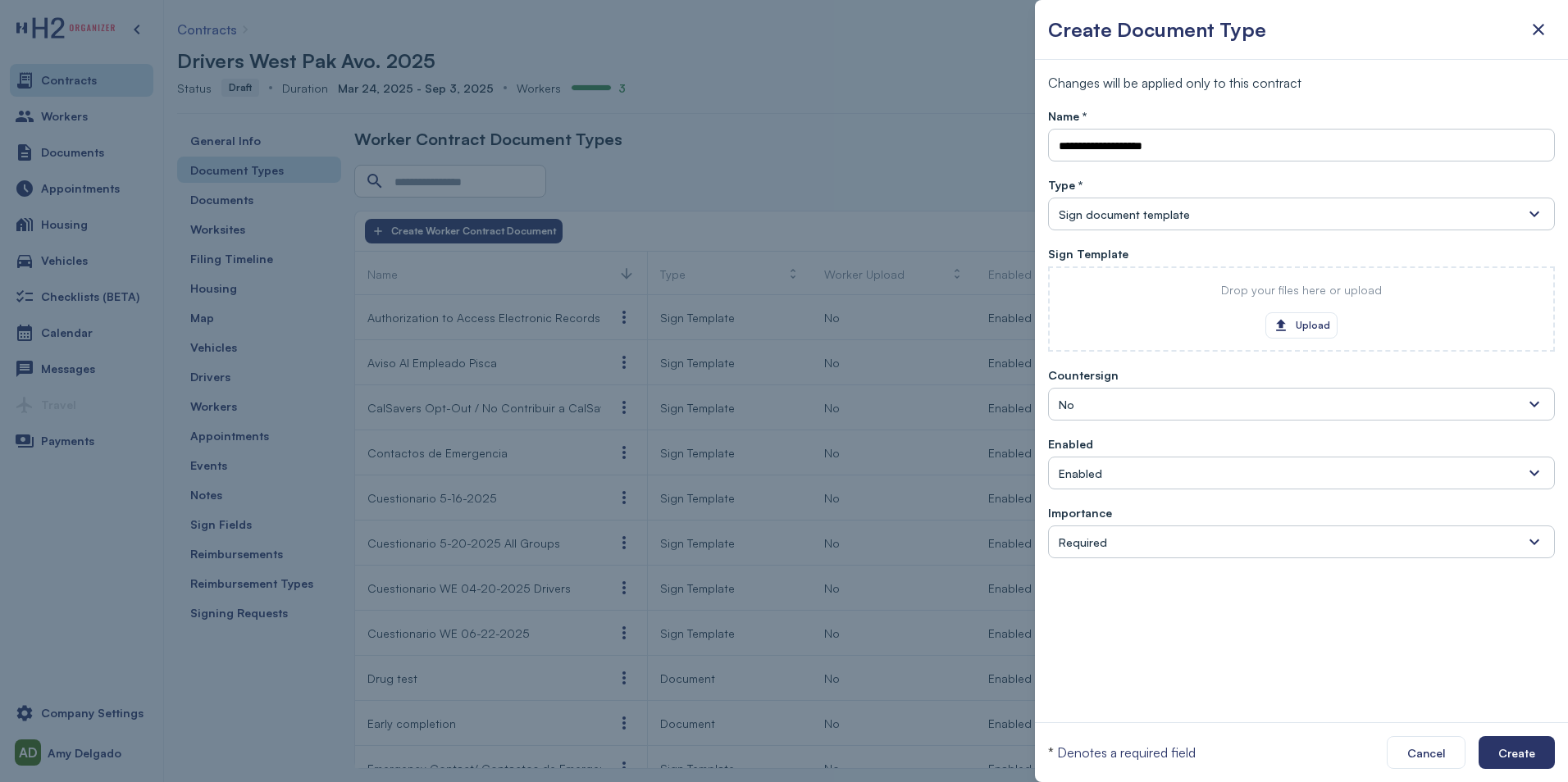 click on "Drop your files here or upload     Upload" at bounding box center [1301, 309] 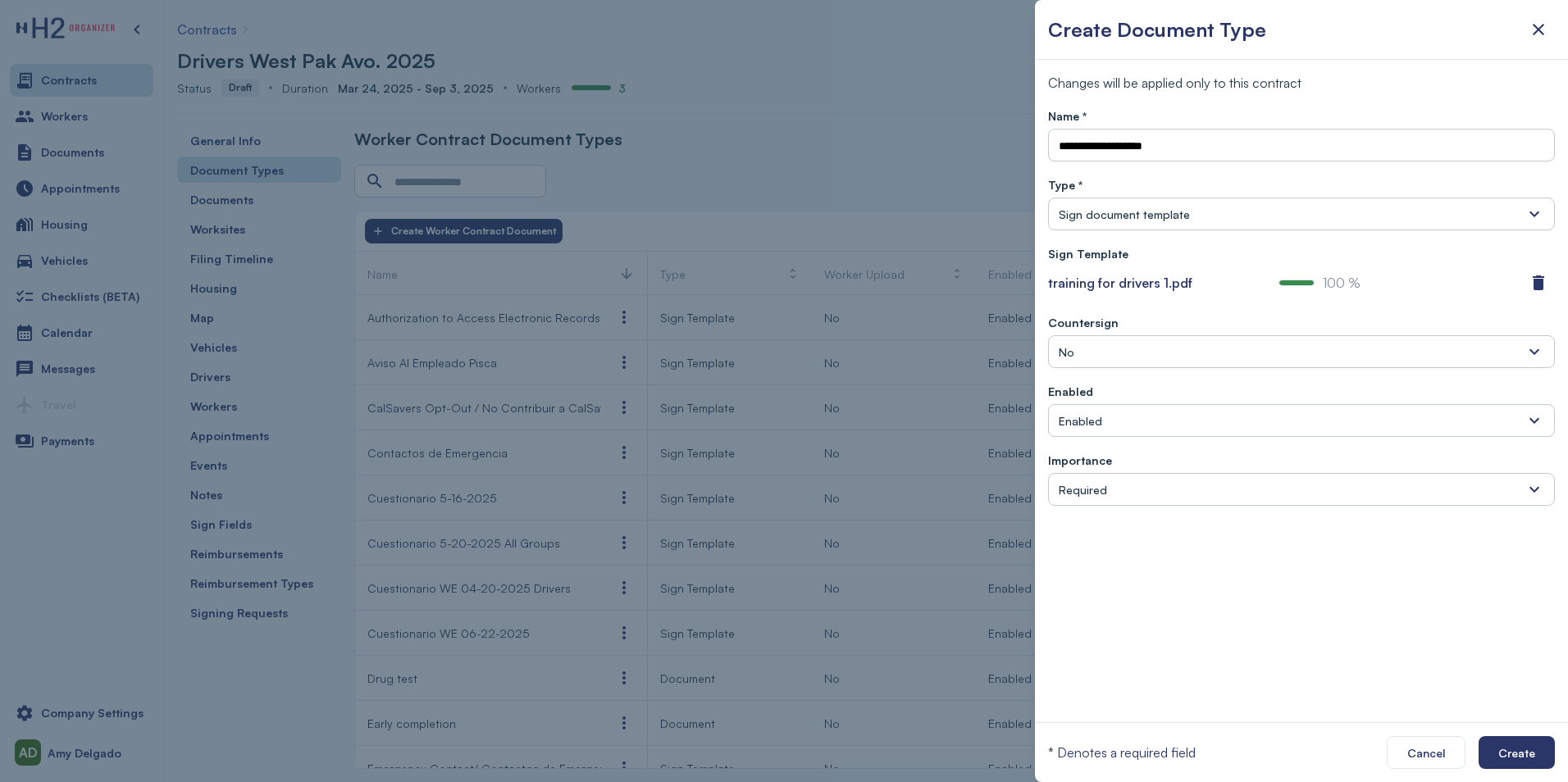 type on "**********" 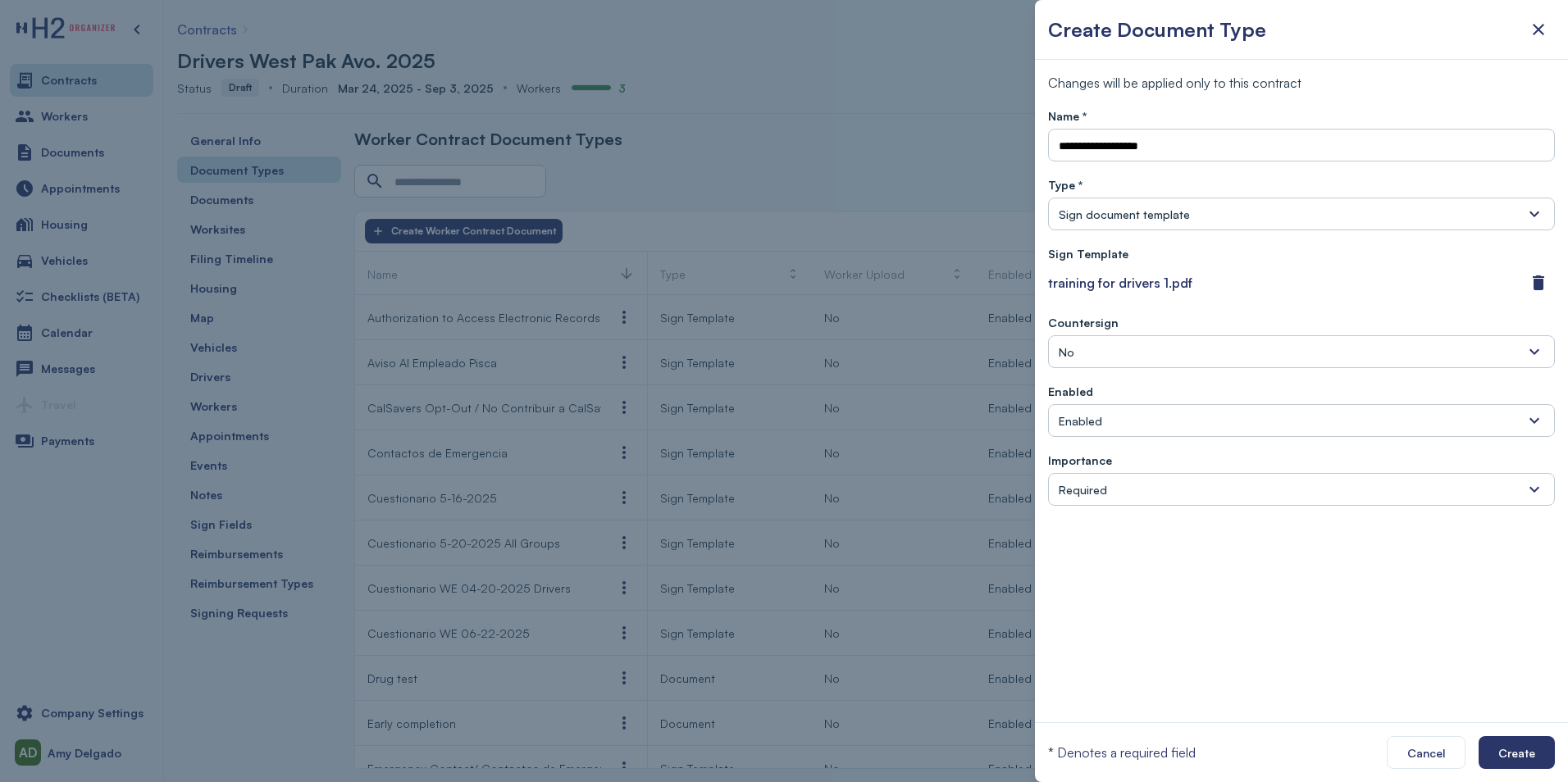 click on "Enabled" at bounding box center (1080, 421) 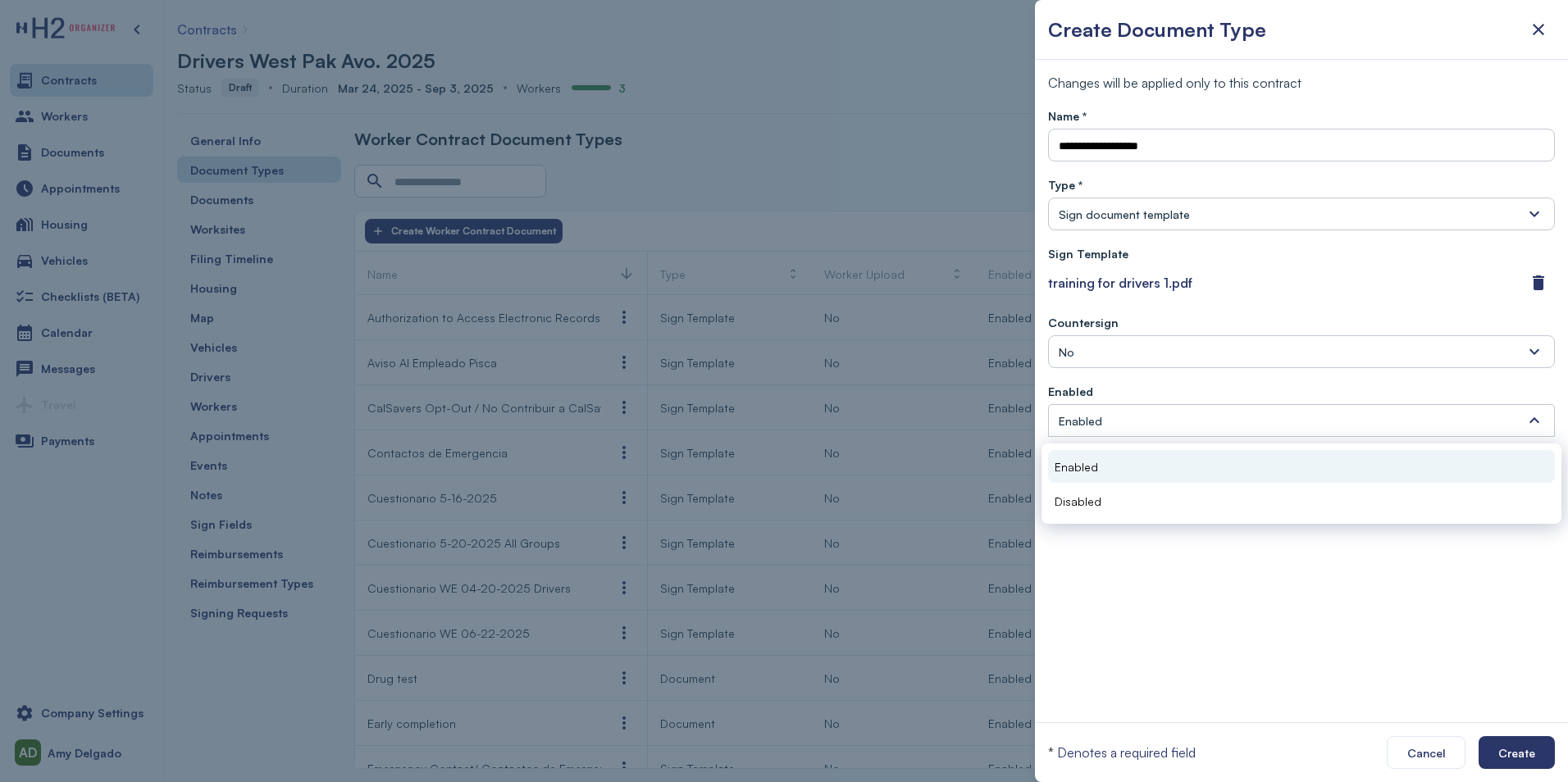 click on "Enabled" at bounding box center (1080, 421) 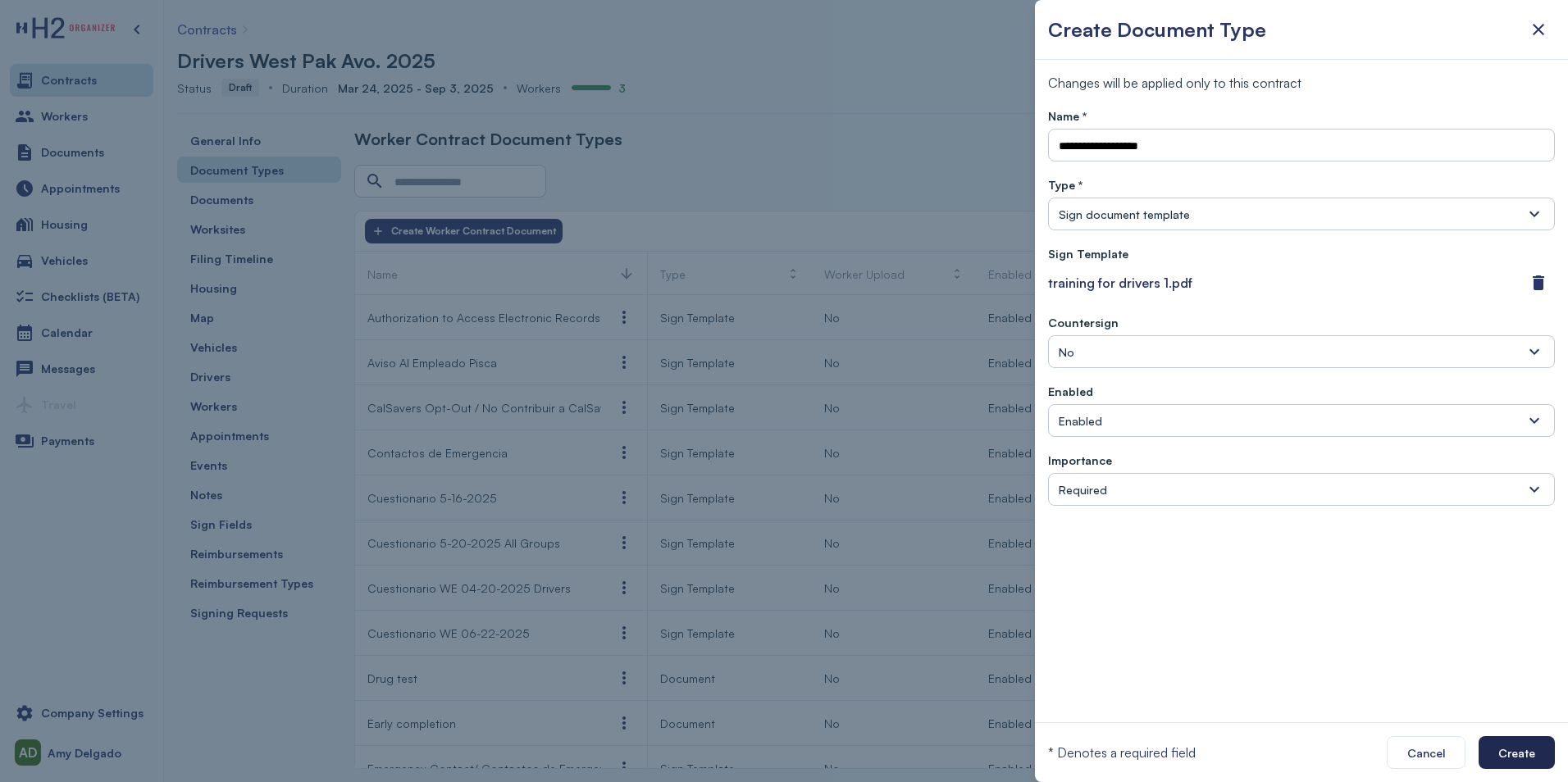 click on "Create" at bounding box center [1516, 752] 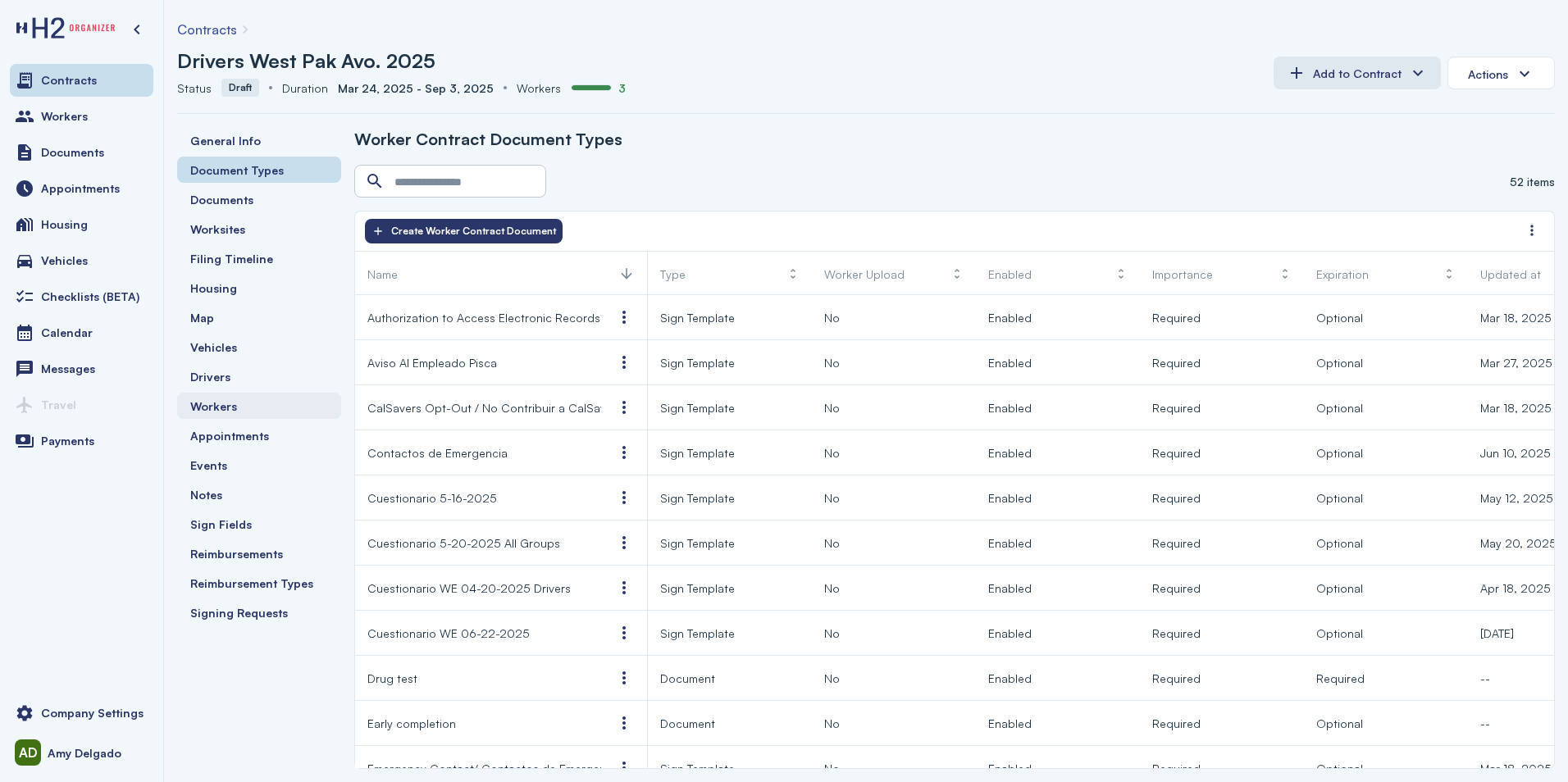 click on "Workers" at bounding box center (213, 406) 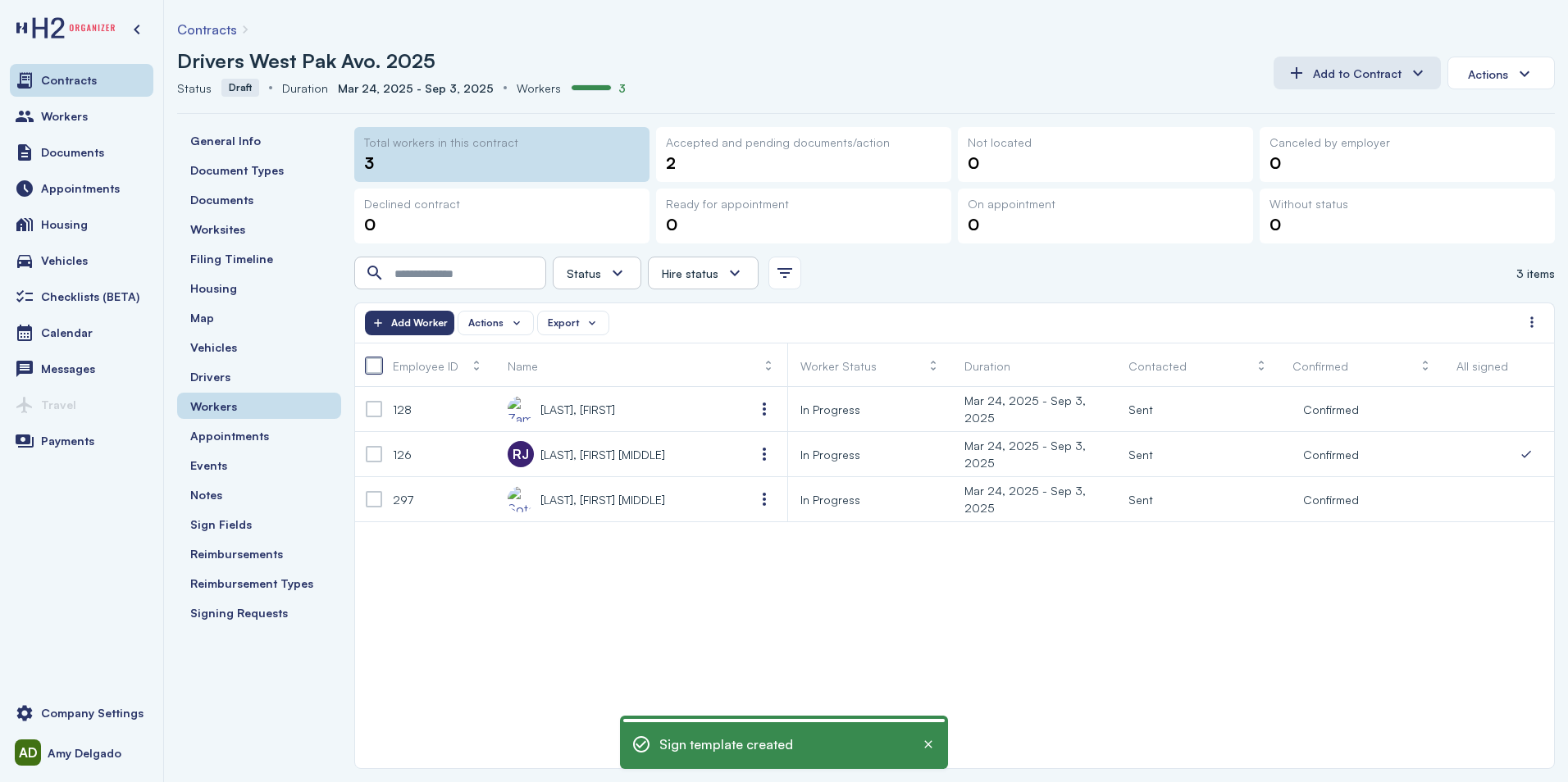 click at bounding box center (374, 366) 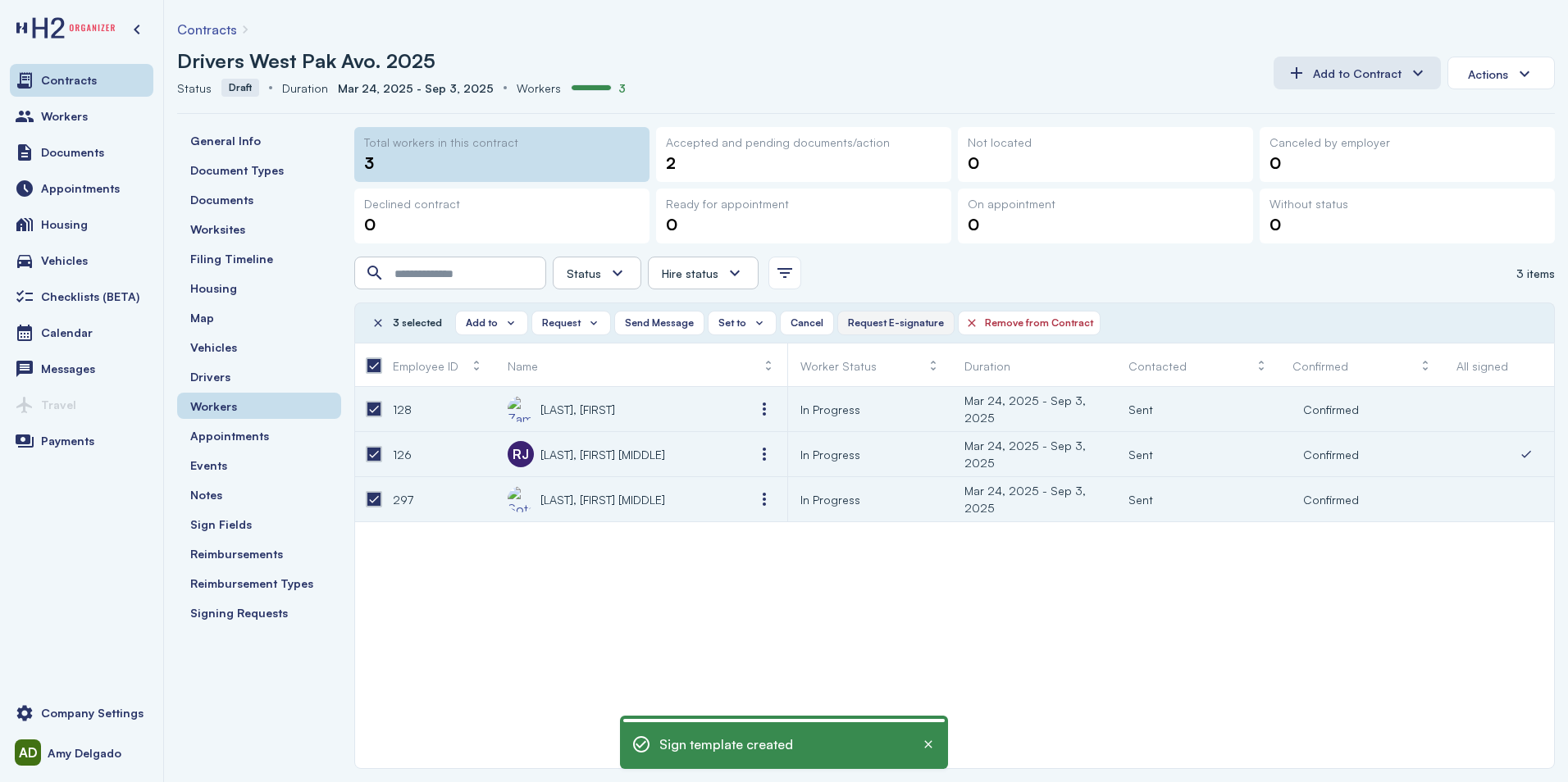 click on "Request E-signature" at bounding box center [896, 323] 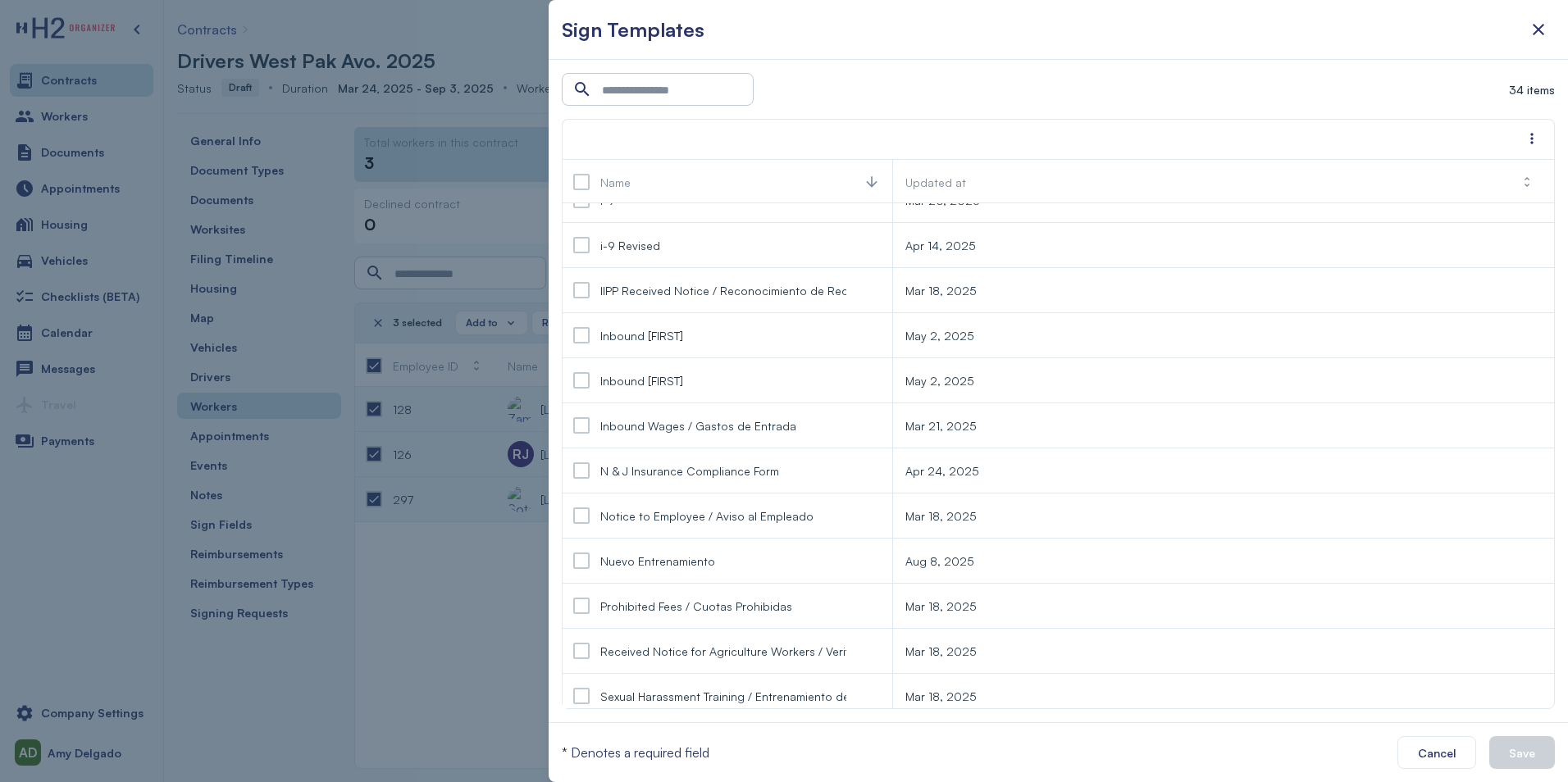scroll, scrollTop: 738, scrollLeft: 0, axis: vertical 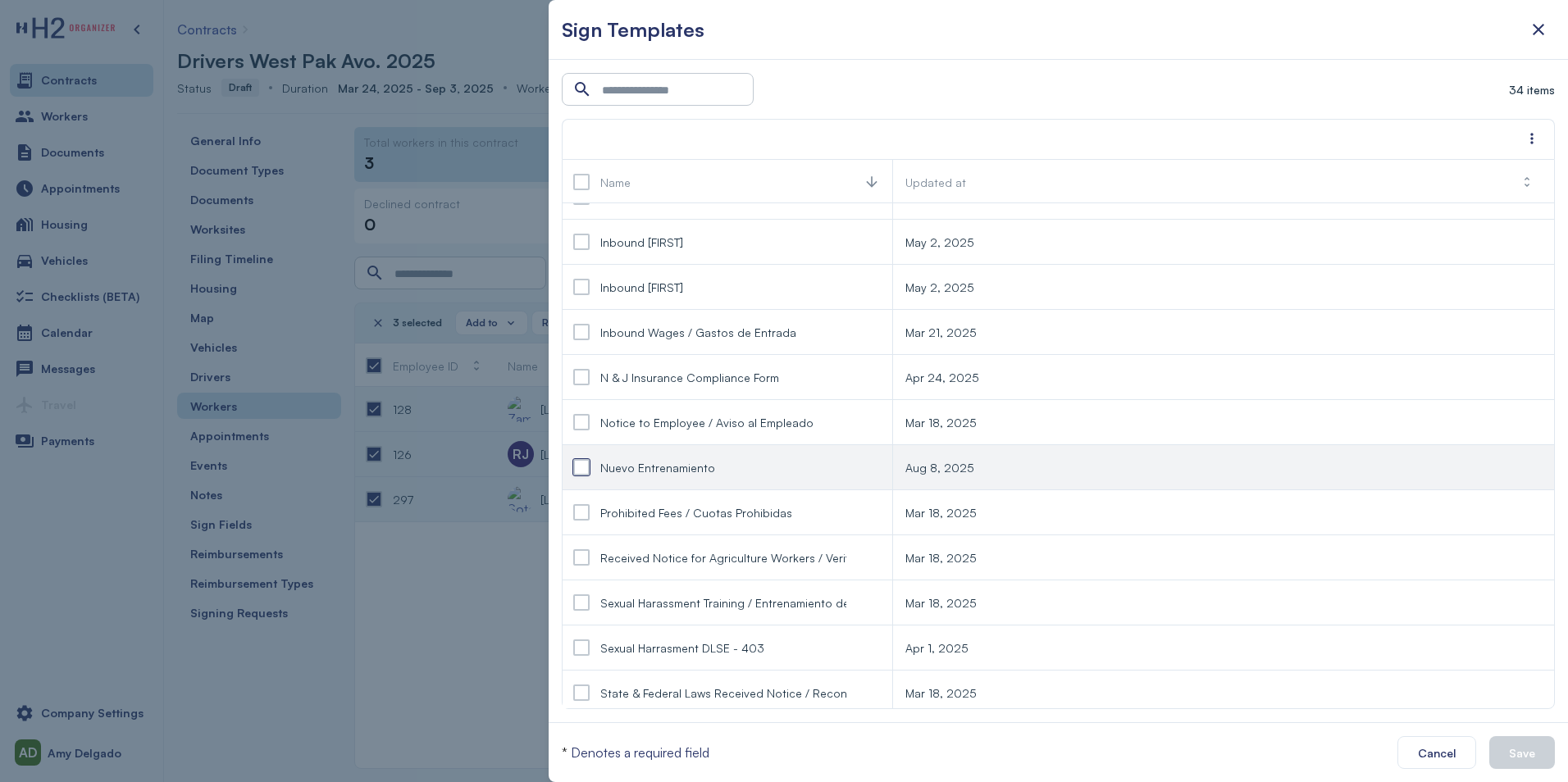 click at bounding box center (581, 467) 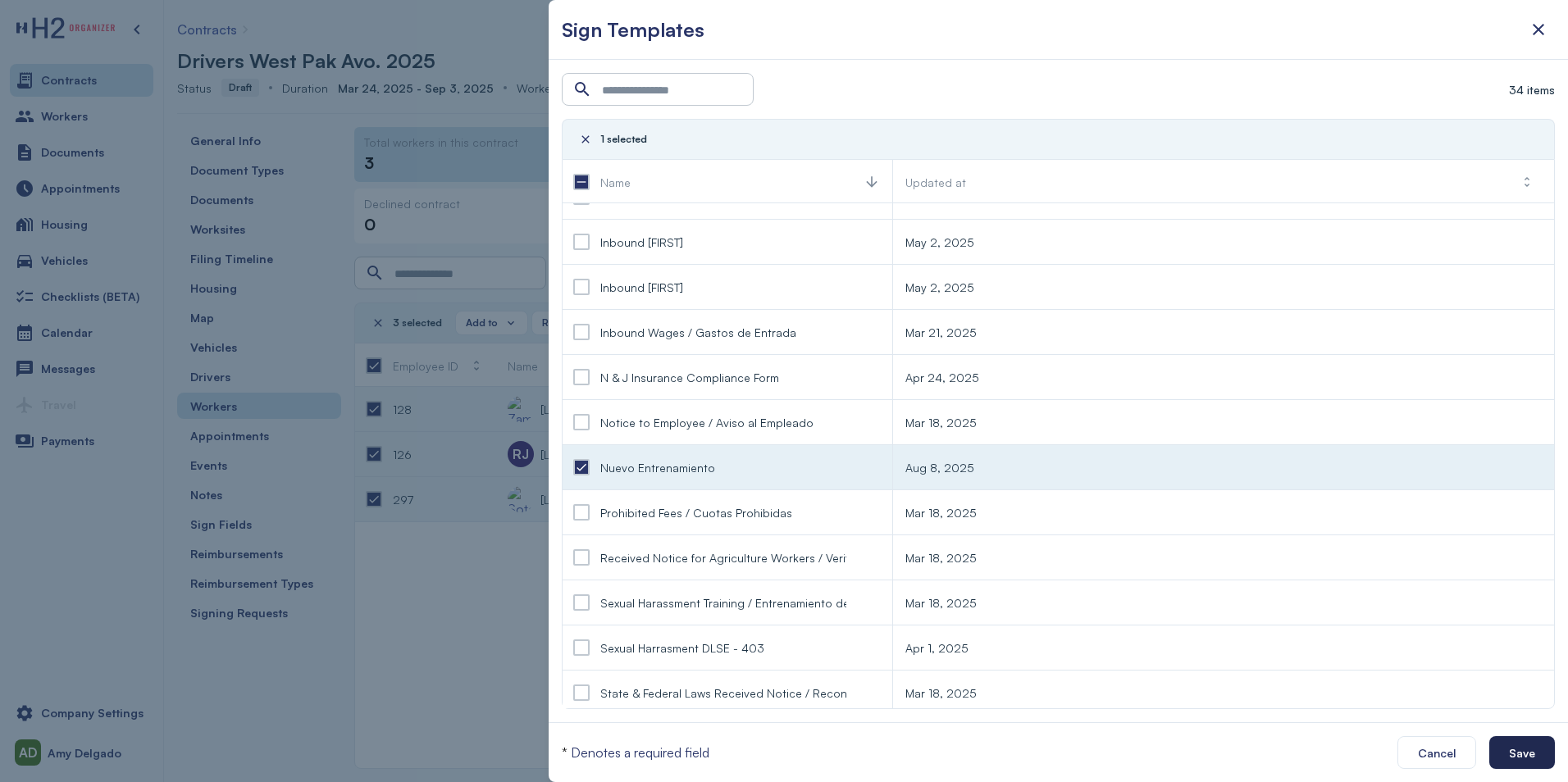 click on "Save" at bounding box center (1522, 752) 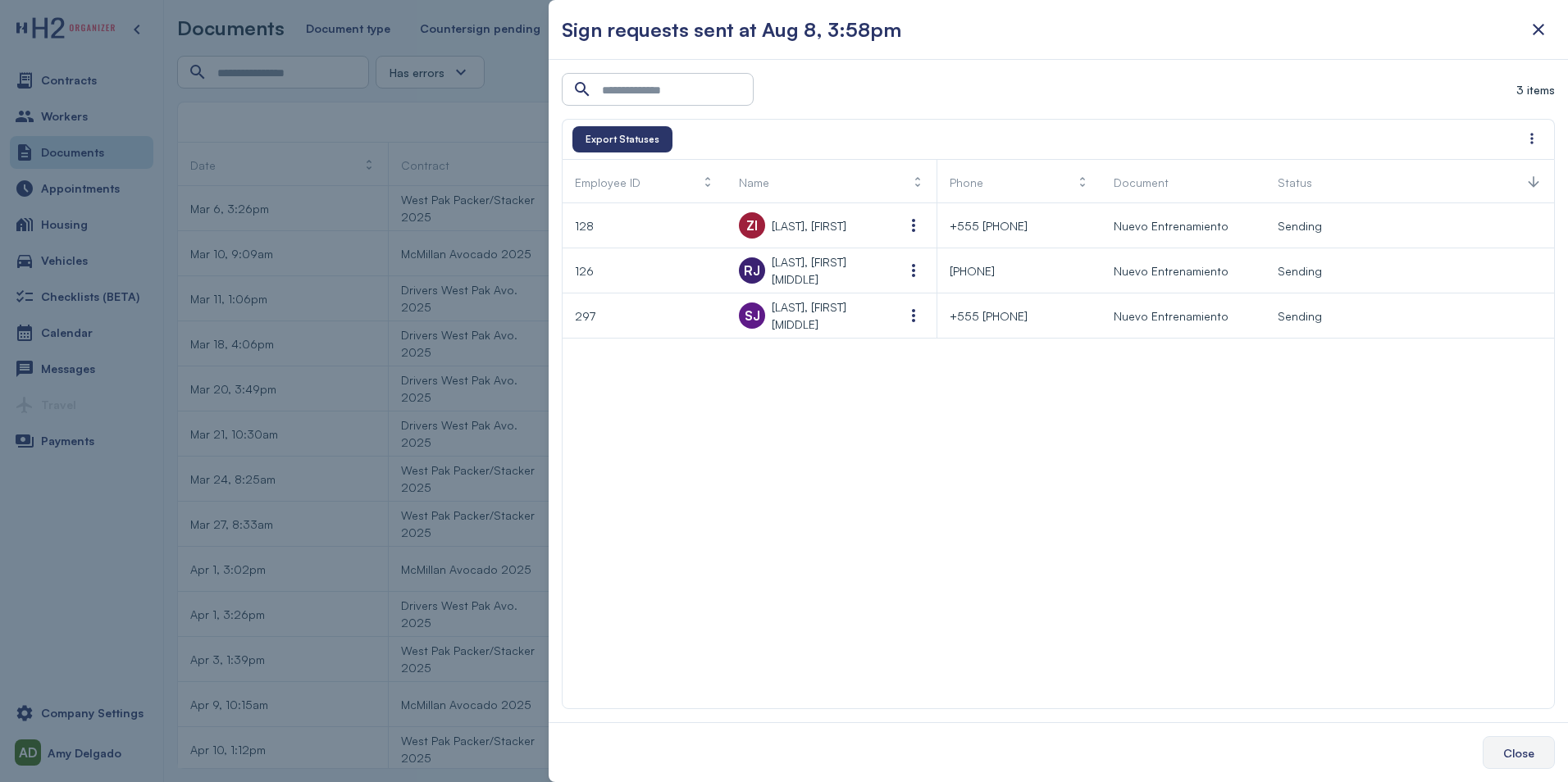 click on "Close" at bounding box center [1519, 752] 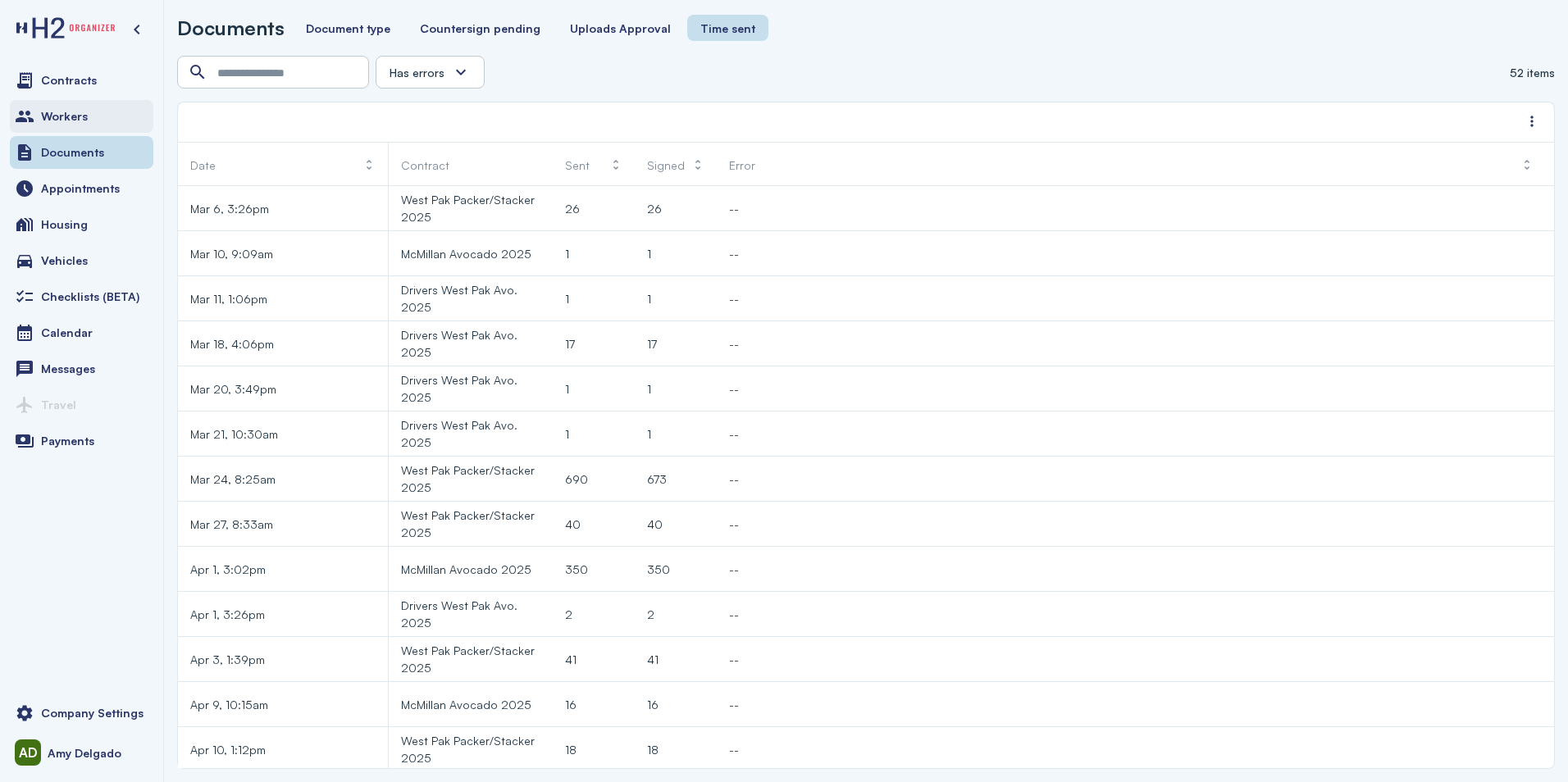 click on "Workers" at bounding box center [81, 116] 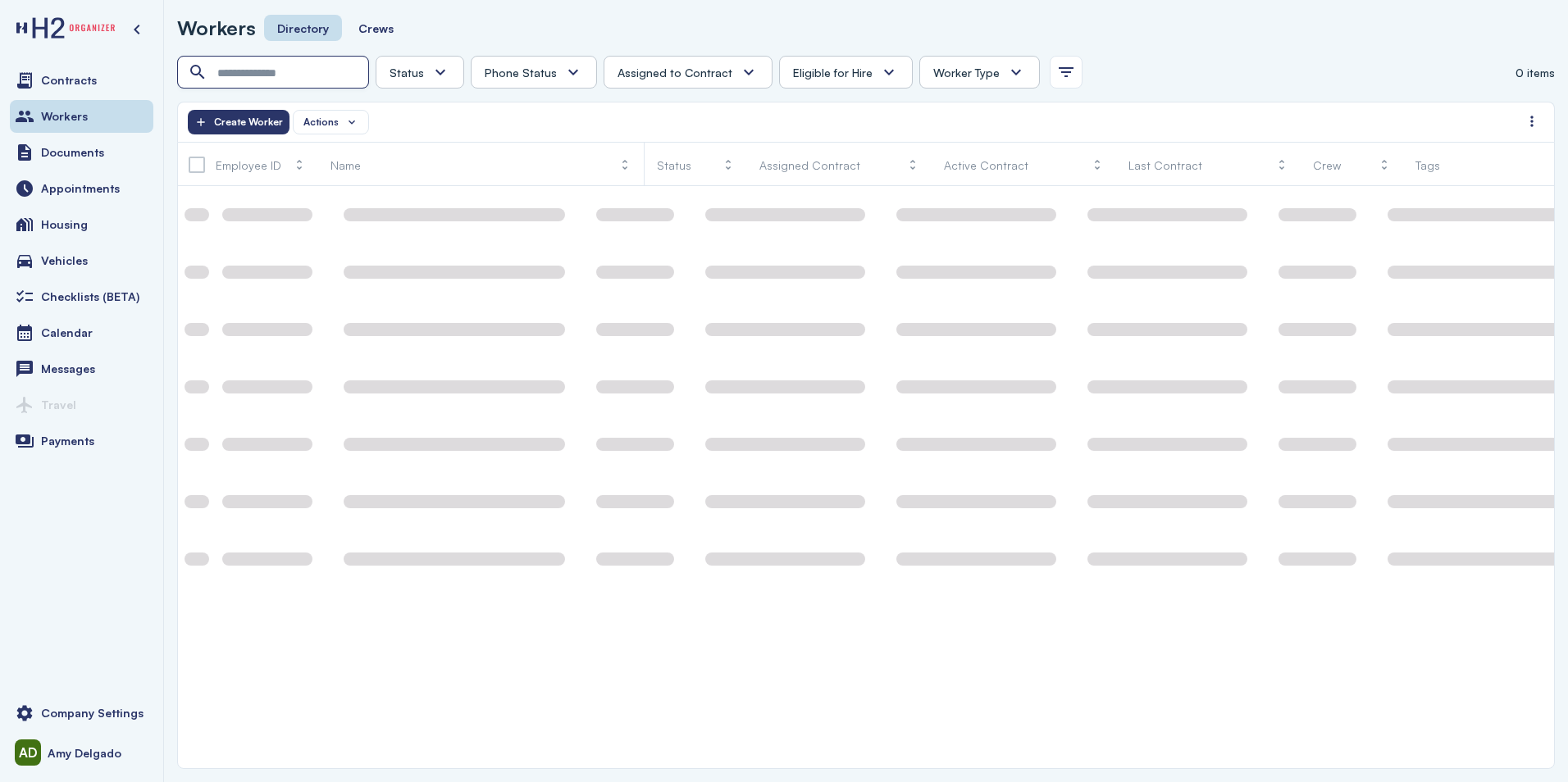 click at bounding box center [275, 73] 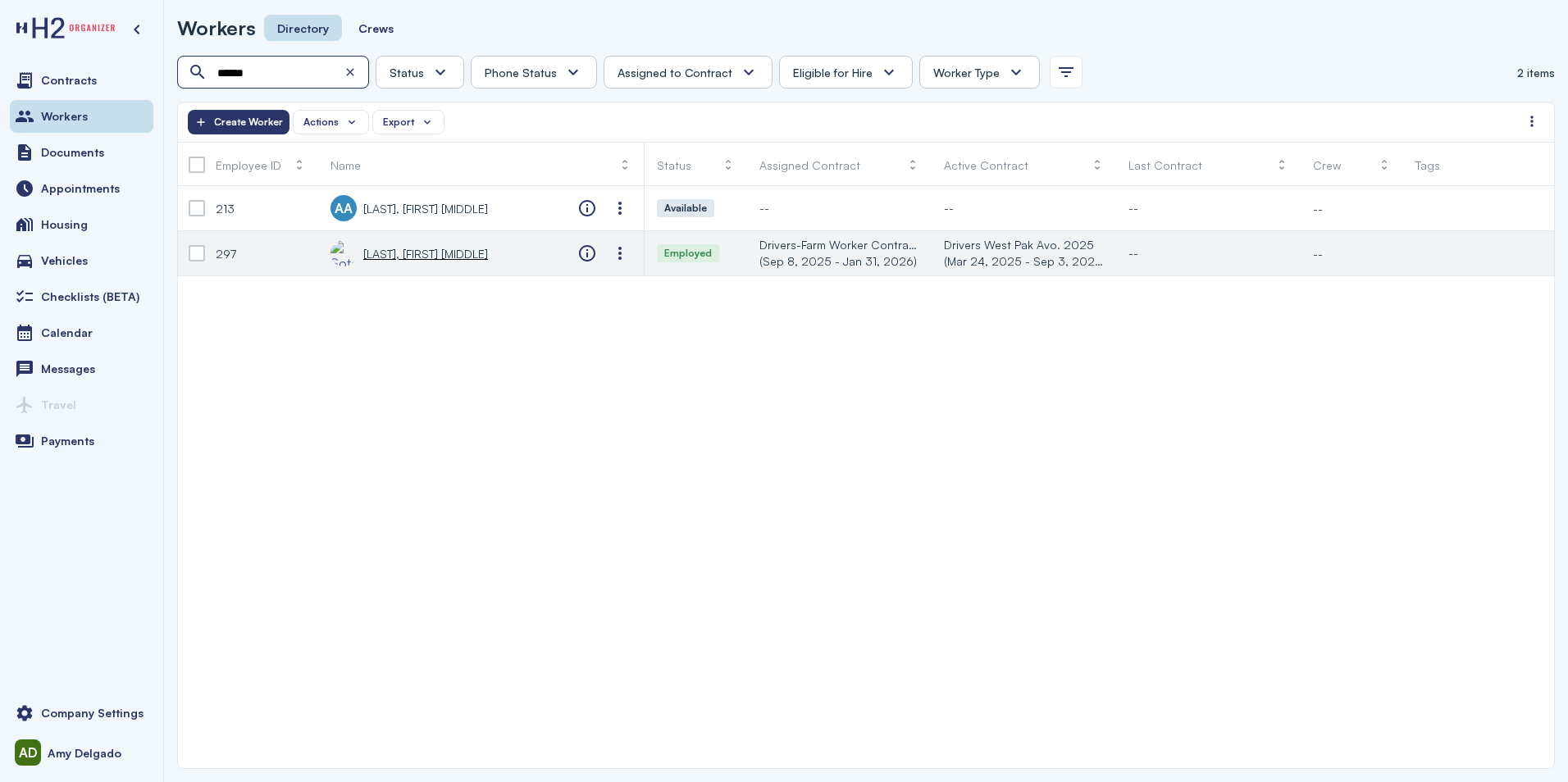 type on "******" 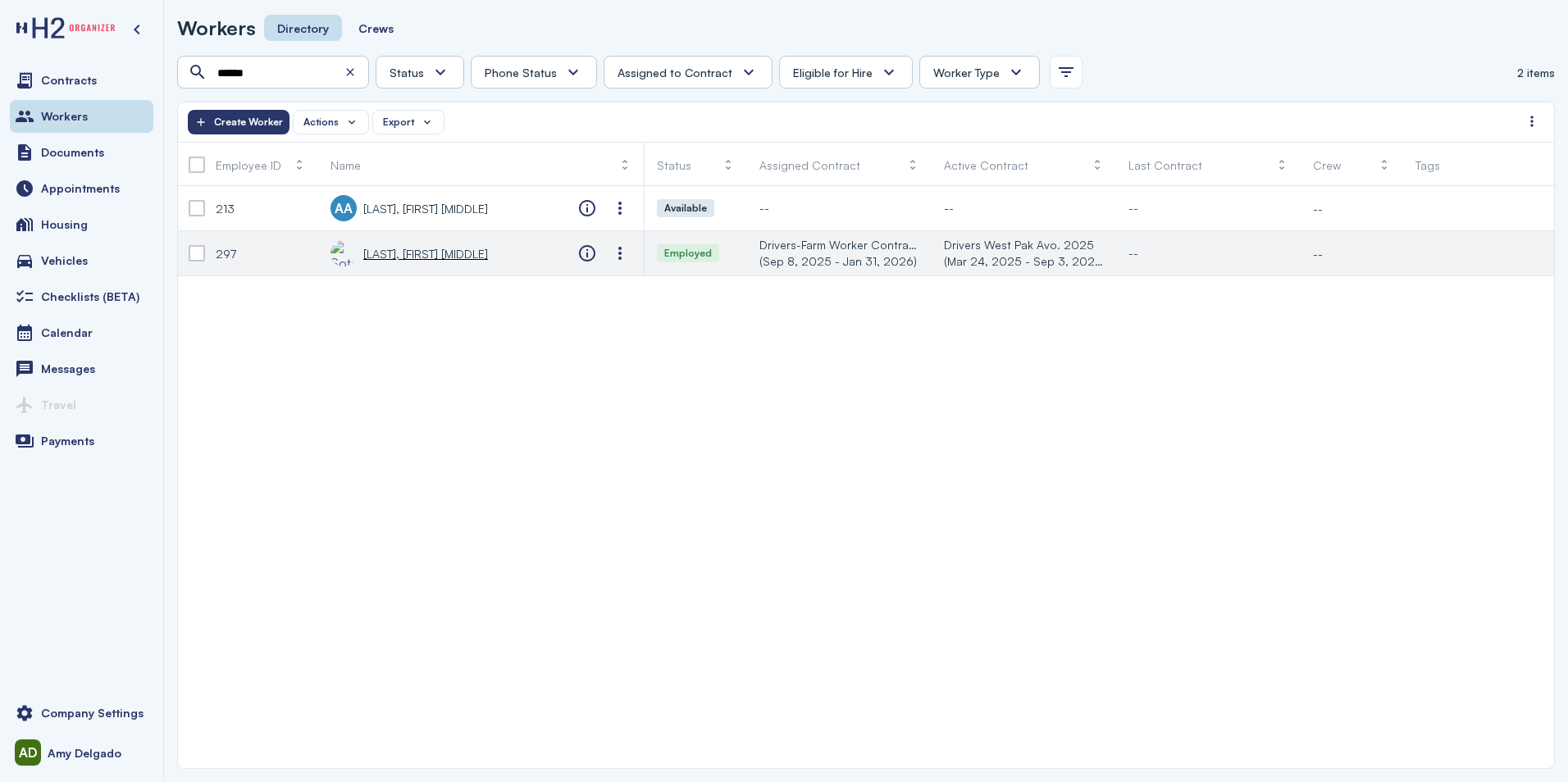 click on "[LAST], [FIRST] [MIDDLE]" at bounding box center [409, 253] 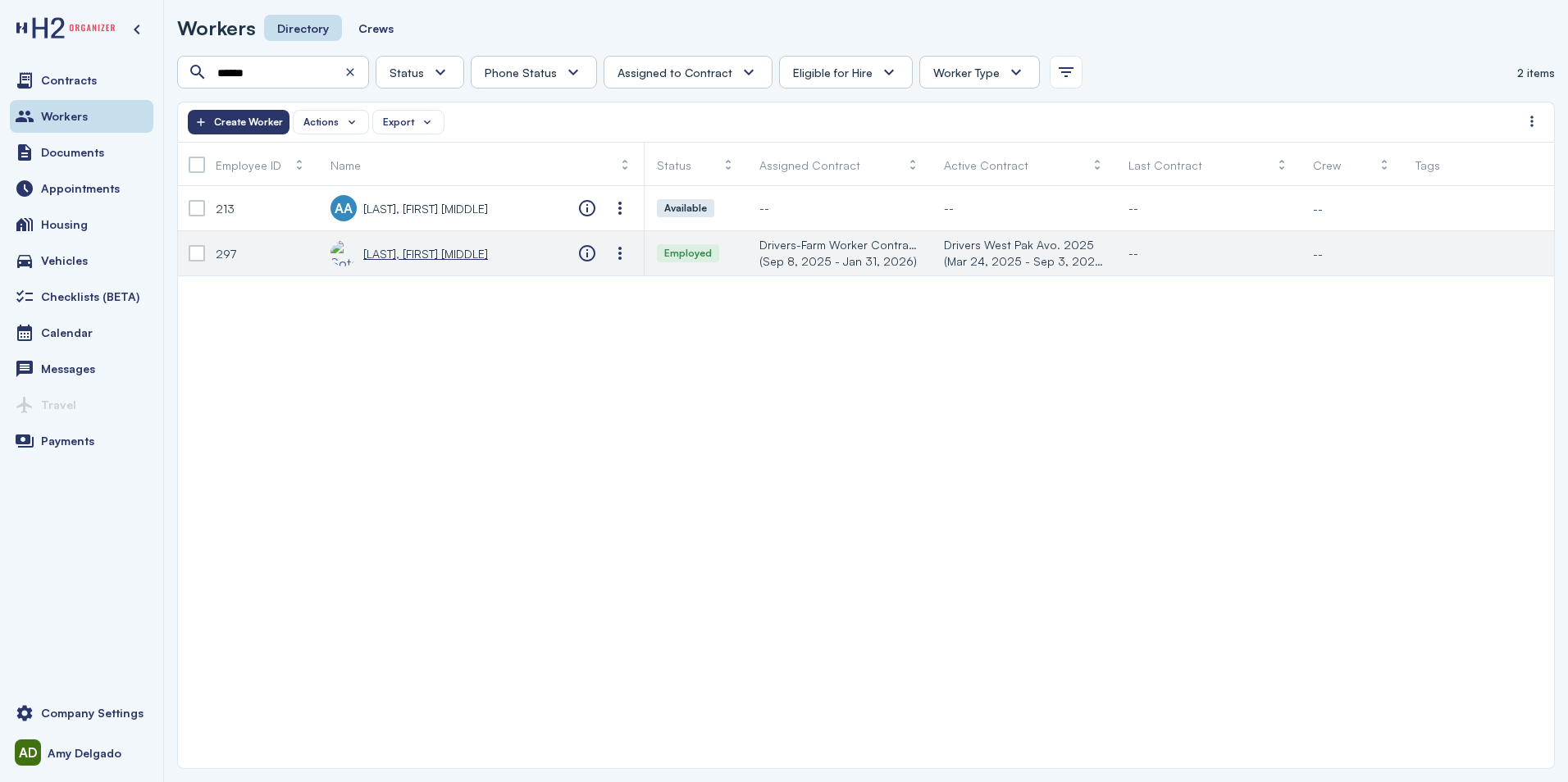 click on "[LAST], [FIRST] [MIDDLE]" at bounding box center (426, 253) 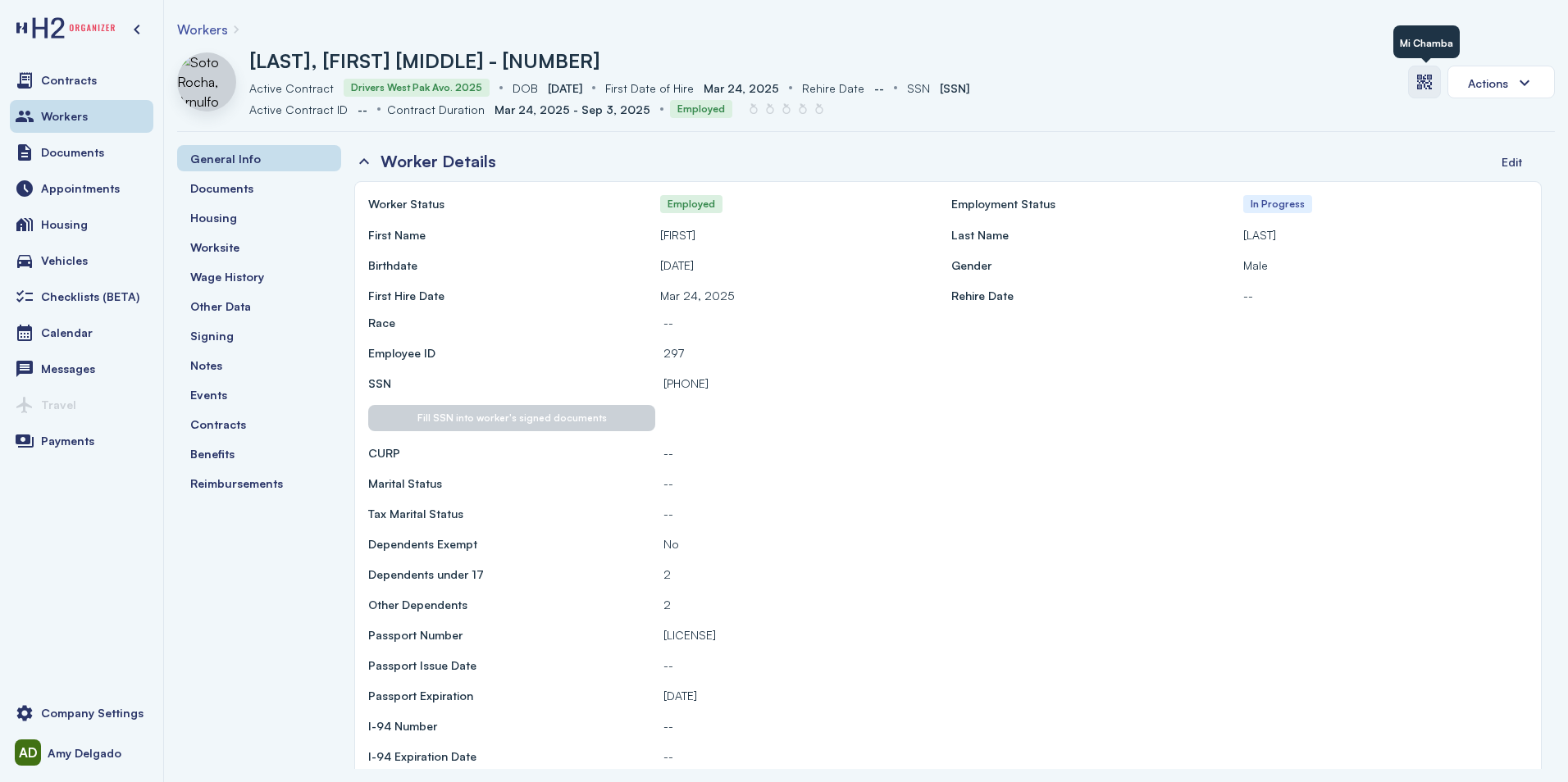 click at bounding box center [1424, 82] 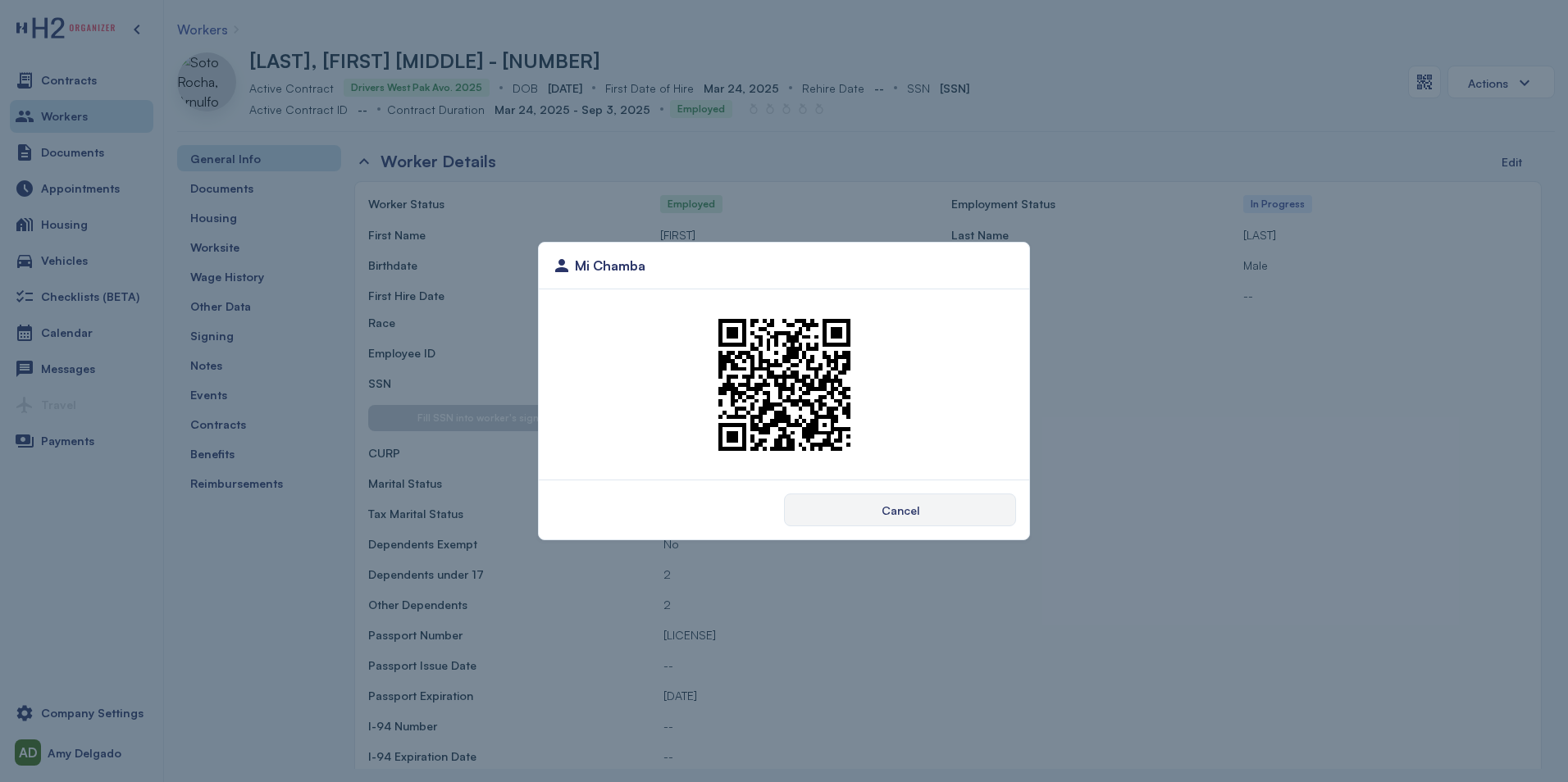 click on "Mi Chamba       Cancel" at bounding box center [784, 391] 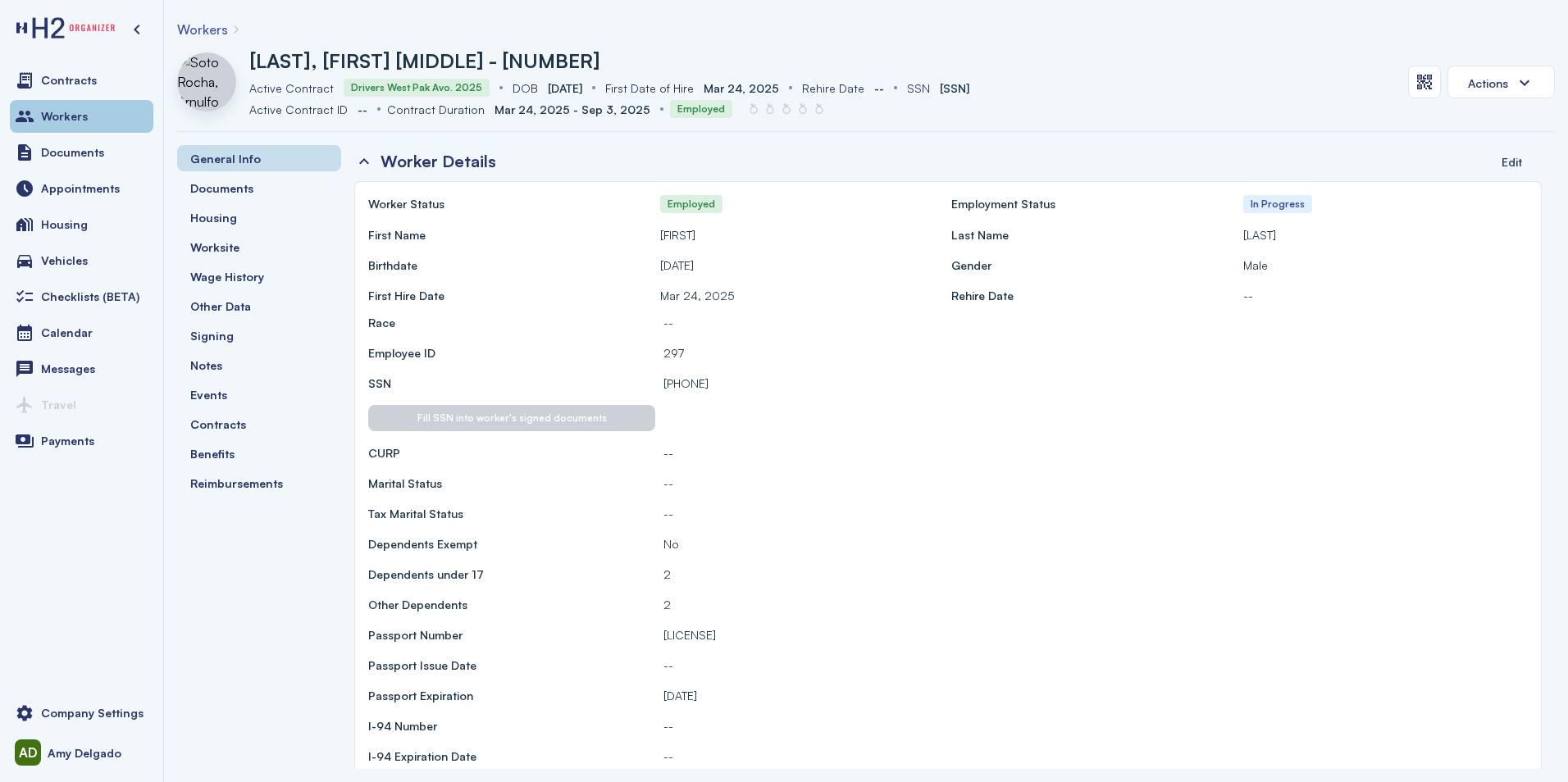 click on "Workers" at bounding box center (64, 116) 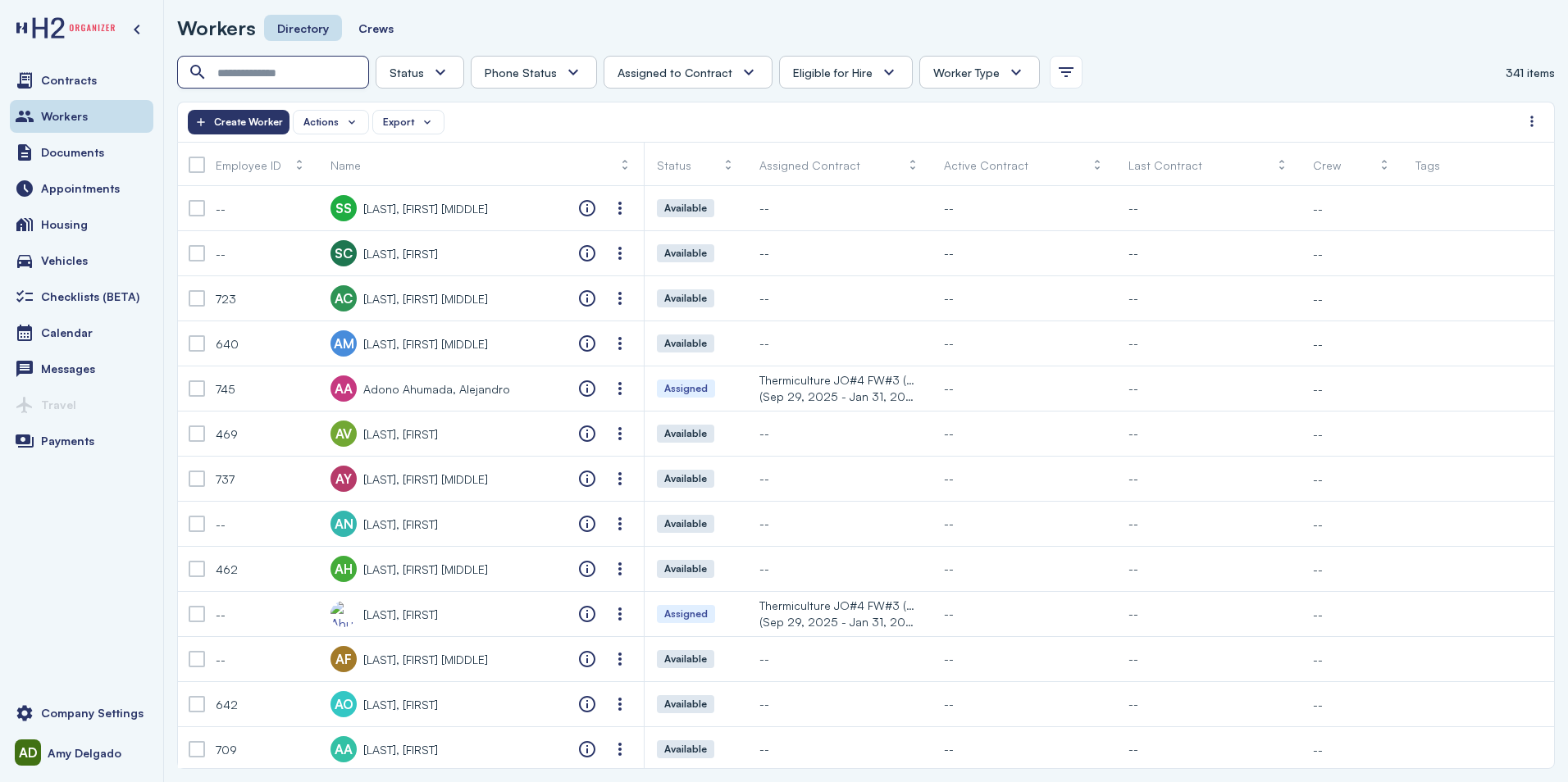 click at bounding box center [275, 73] 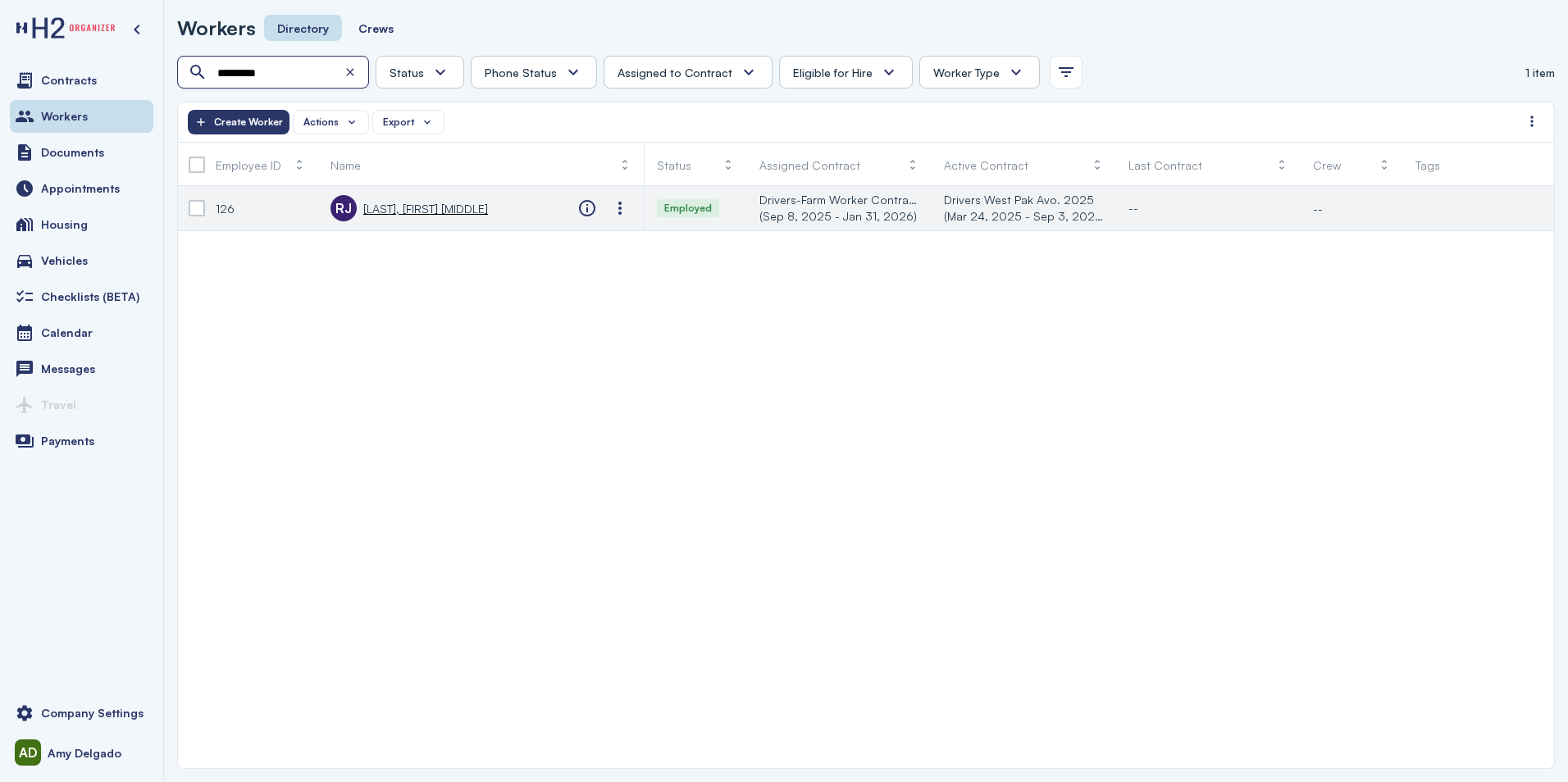 type on "*********" 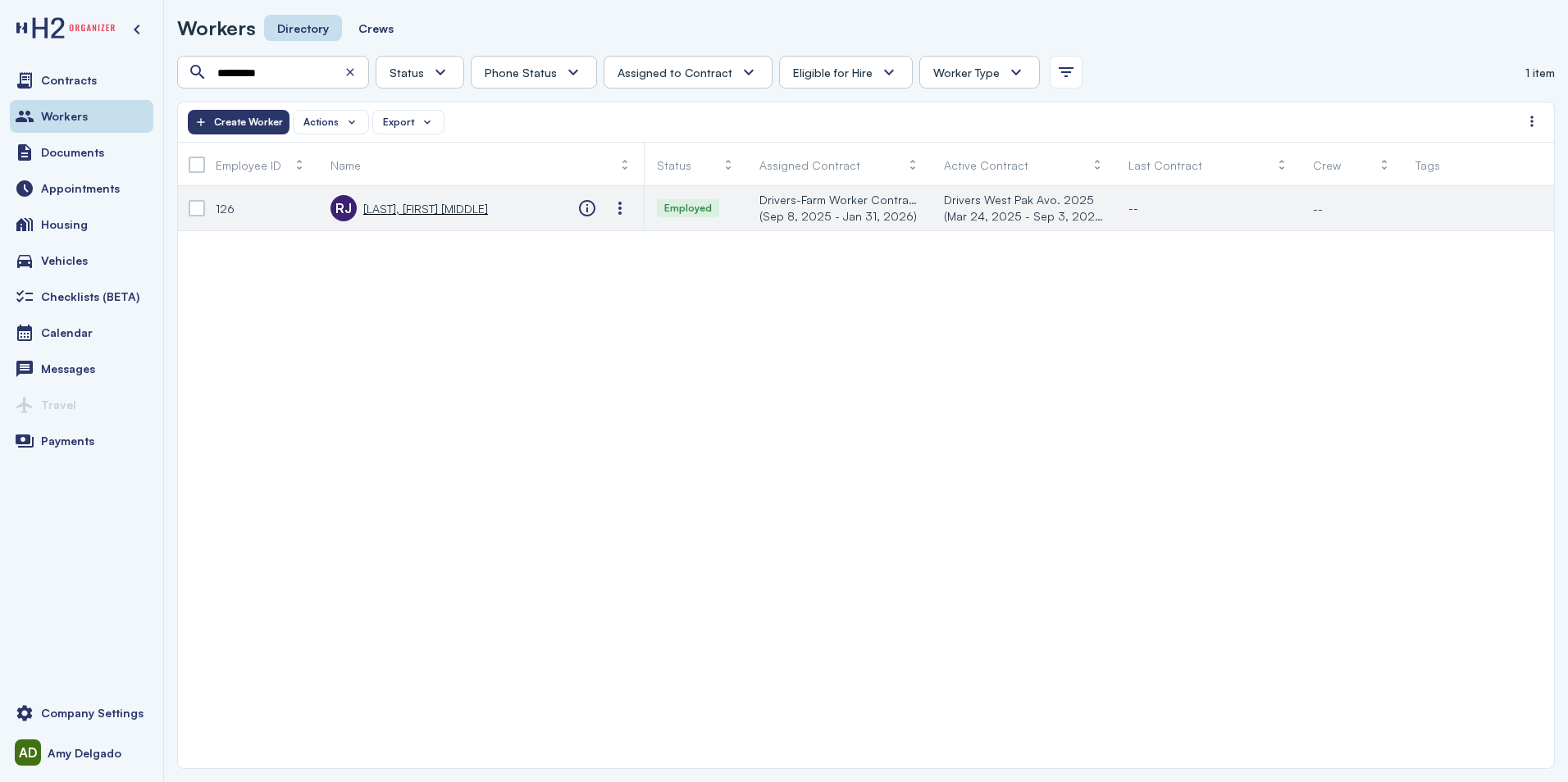 click on "RJ       [LAST], [FIRST]             Employed     Drivers-Farm Worker Contract (11)     (Sep 8, 2025 - Jan 31, 2026)   Drivers West Pak Avo. 2025   (Mar 24, 2025 - Sep 3, 2025) -- --     -- -- H2     Unknown         Unknown Pending Failed Verified" at bounding box center [409, 208] 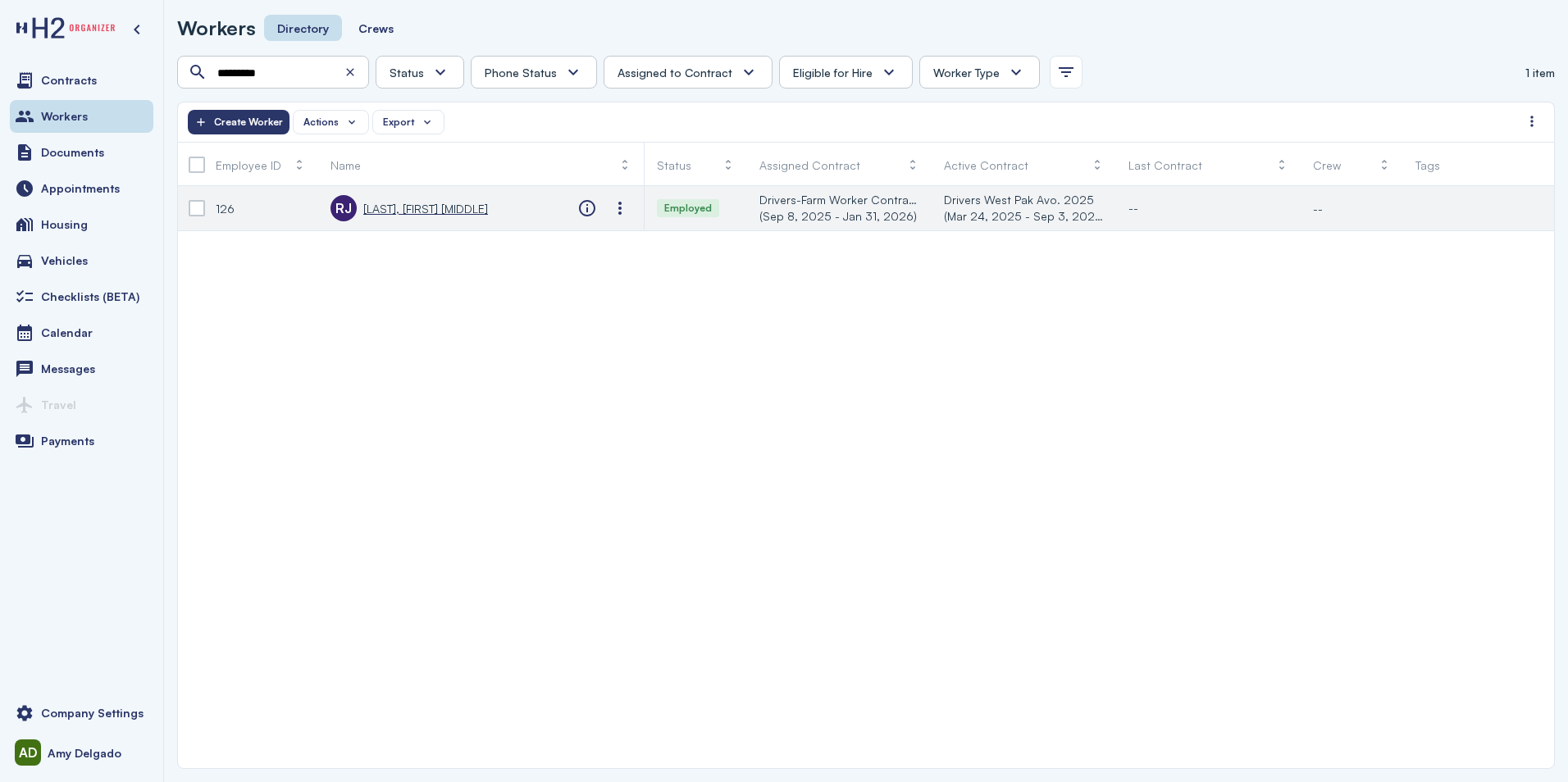 click on "[LAST], [FIRST] [MIDDLE]" at bounding box center [426, 208] 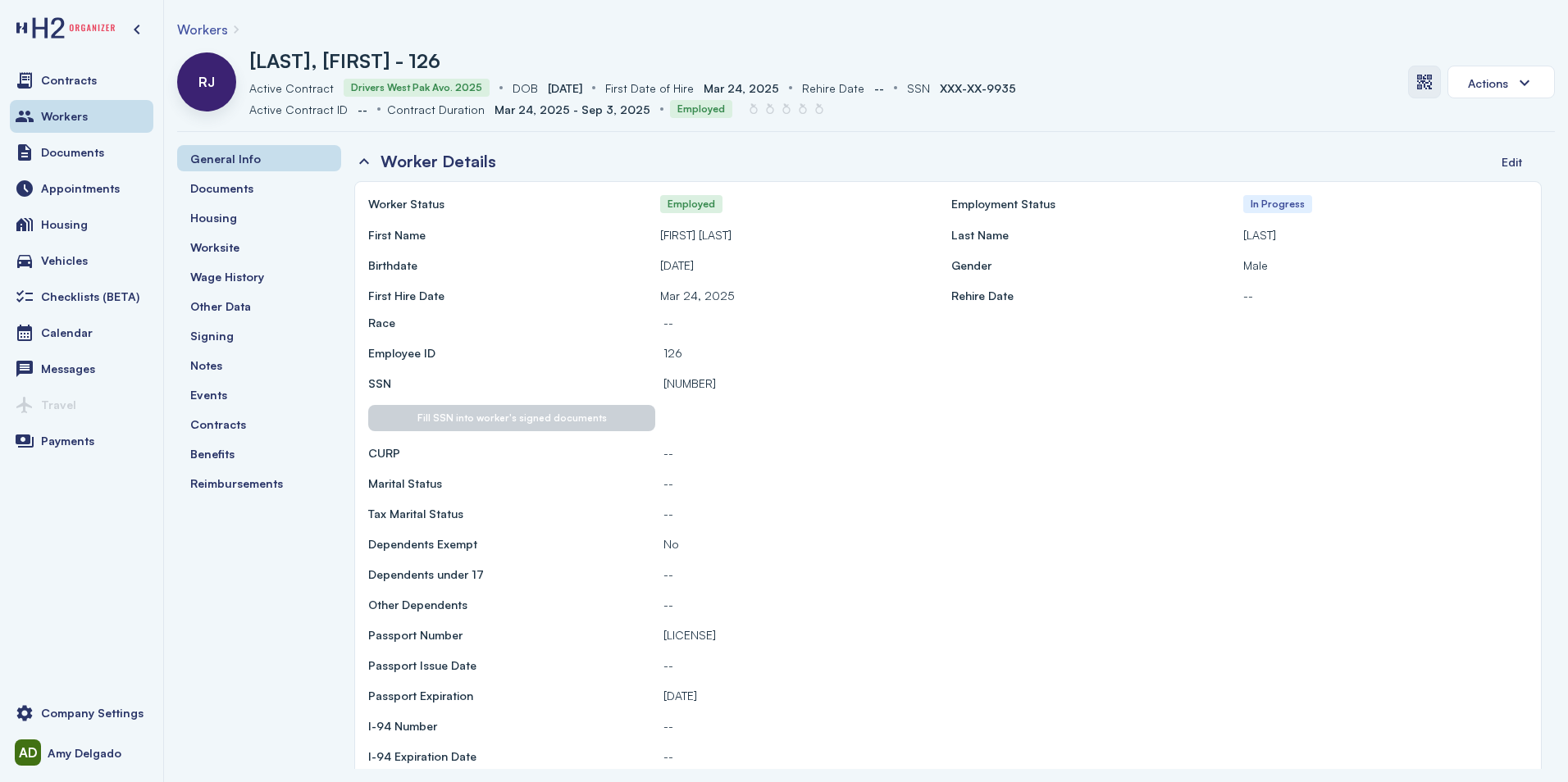 click at bounding box center (1424, 82) 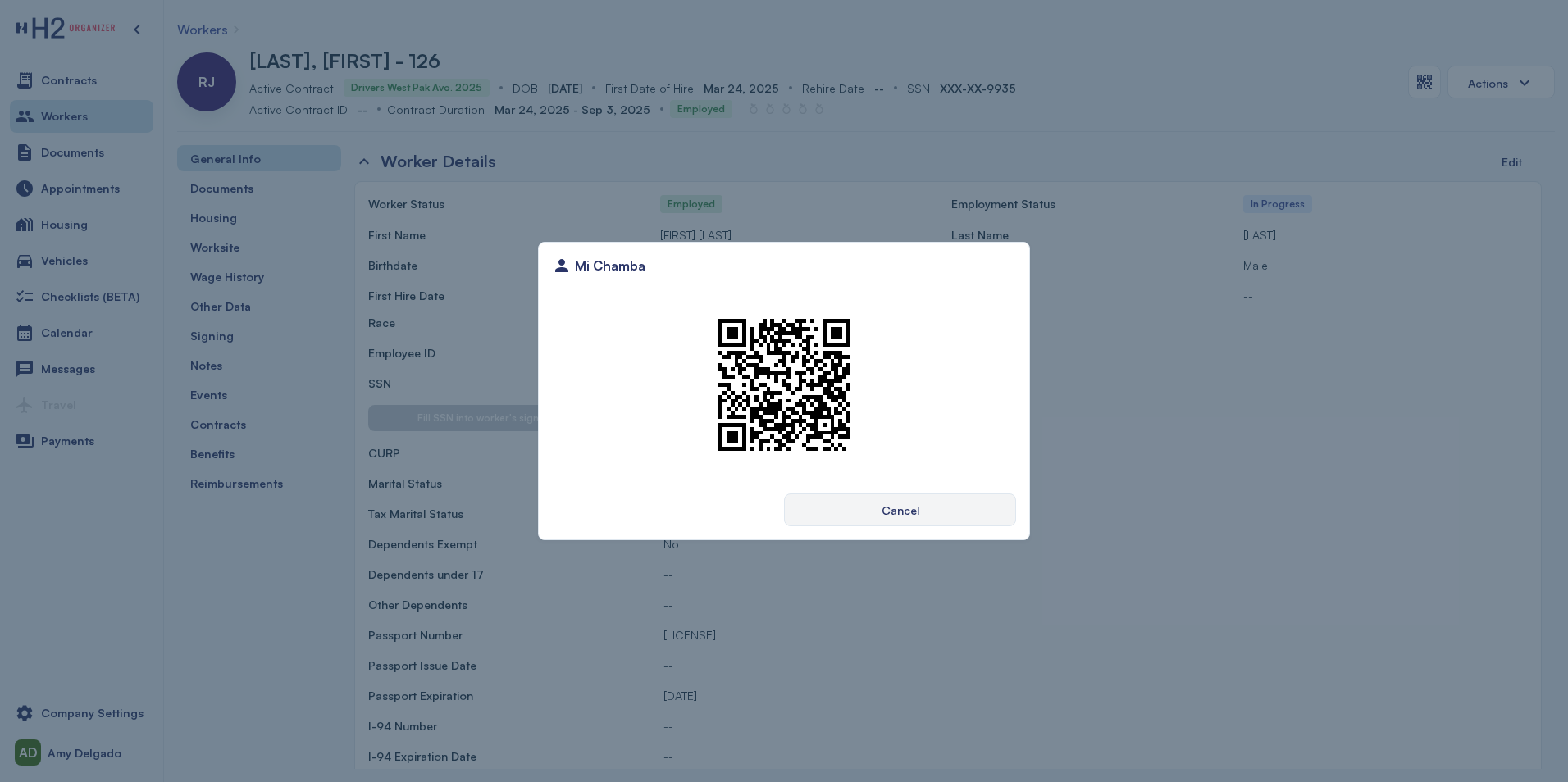 click on "Cancel" at bounding box center (900, 510) 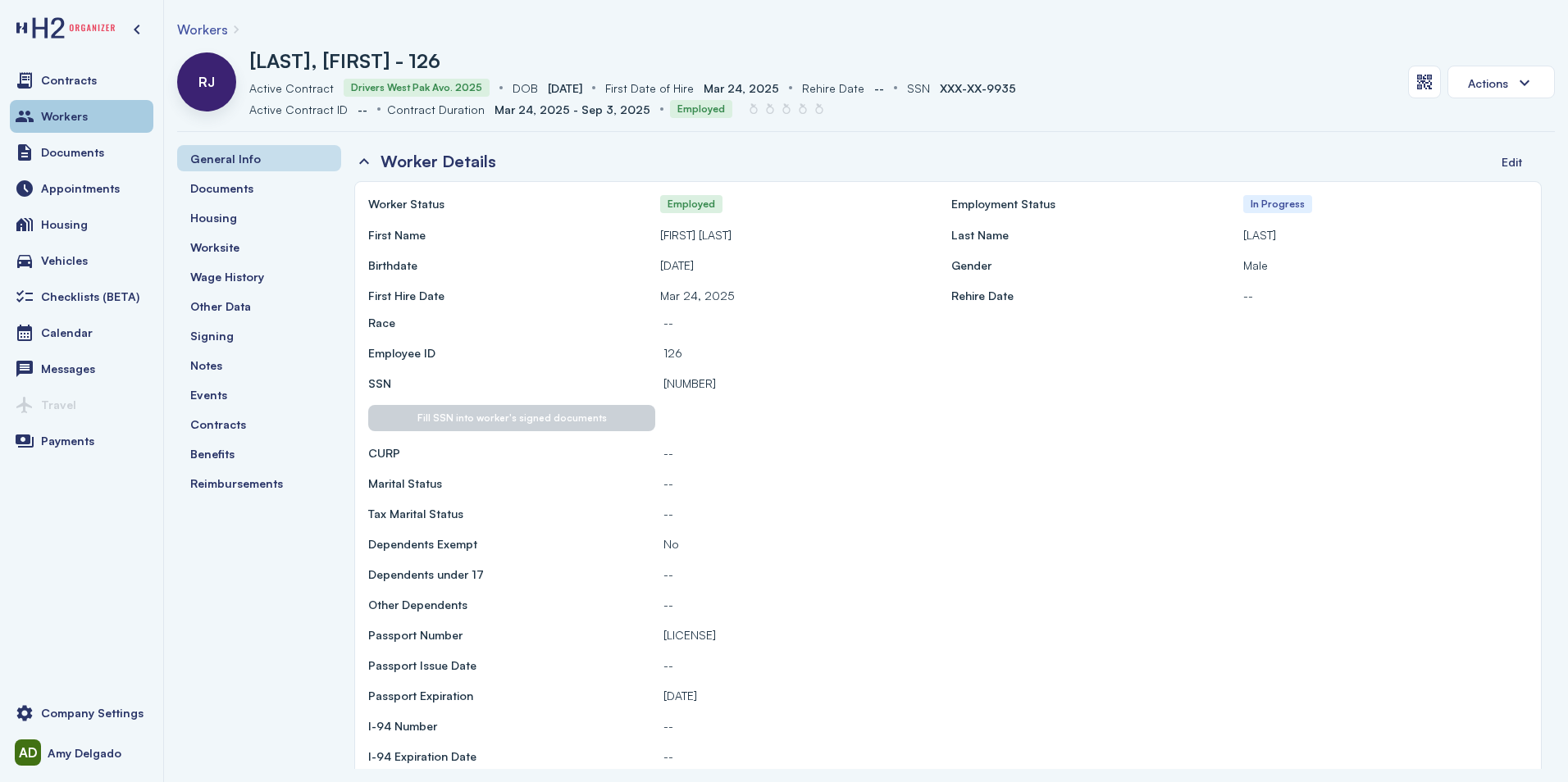 click on "Workers" at bounding box center [64, 116] 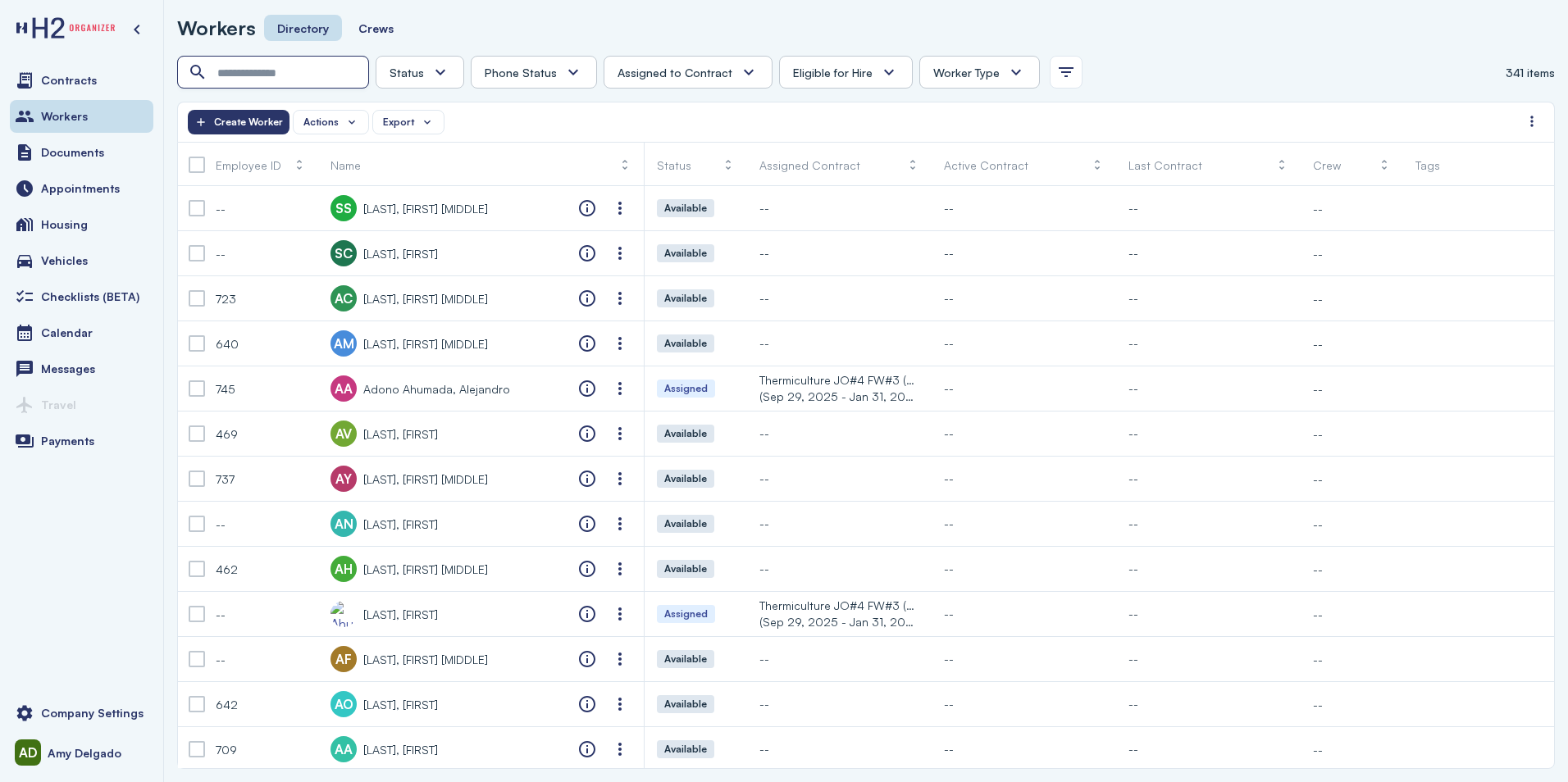 click at bounding box center (275, 73) 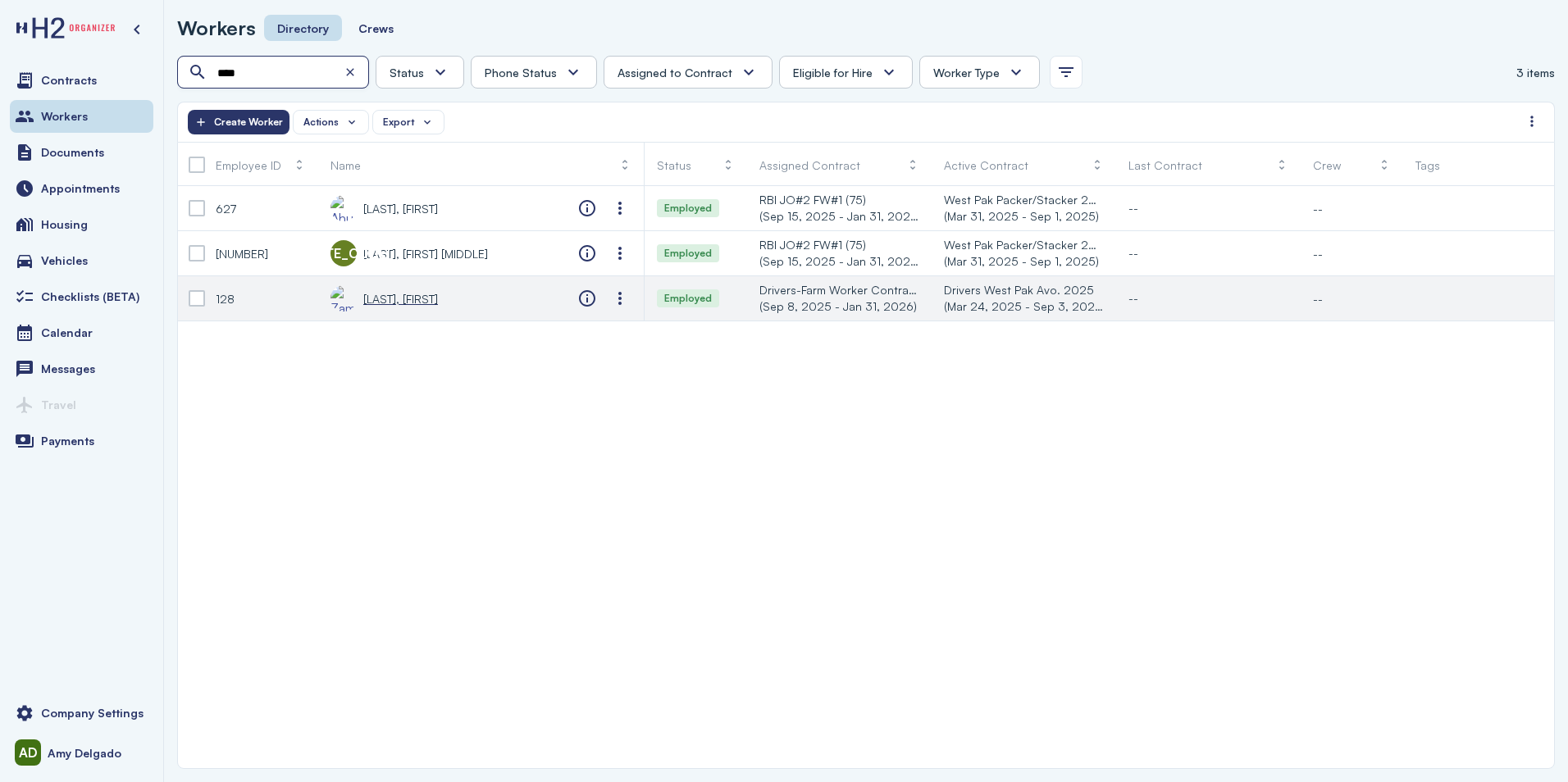 type on "****" 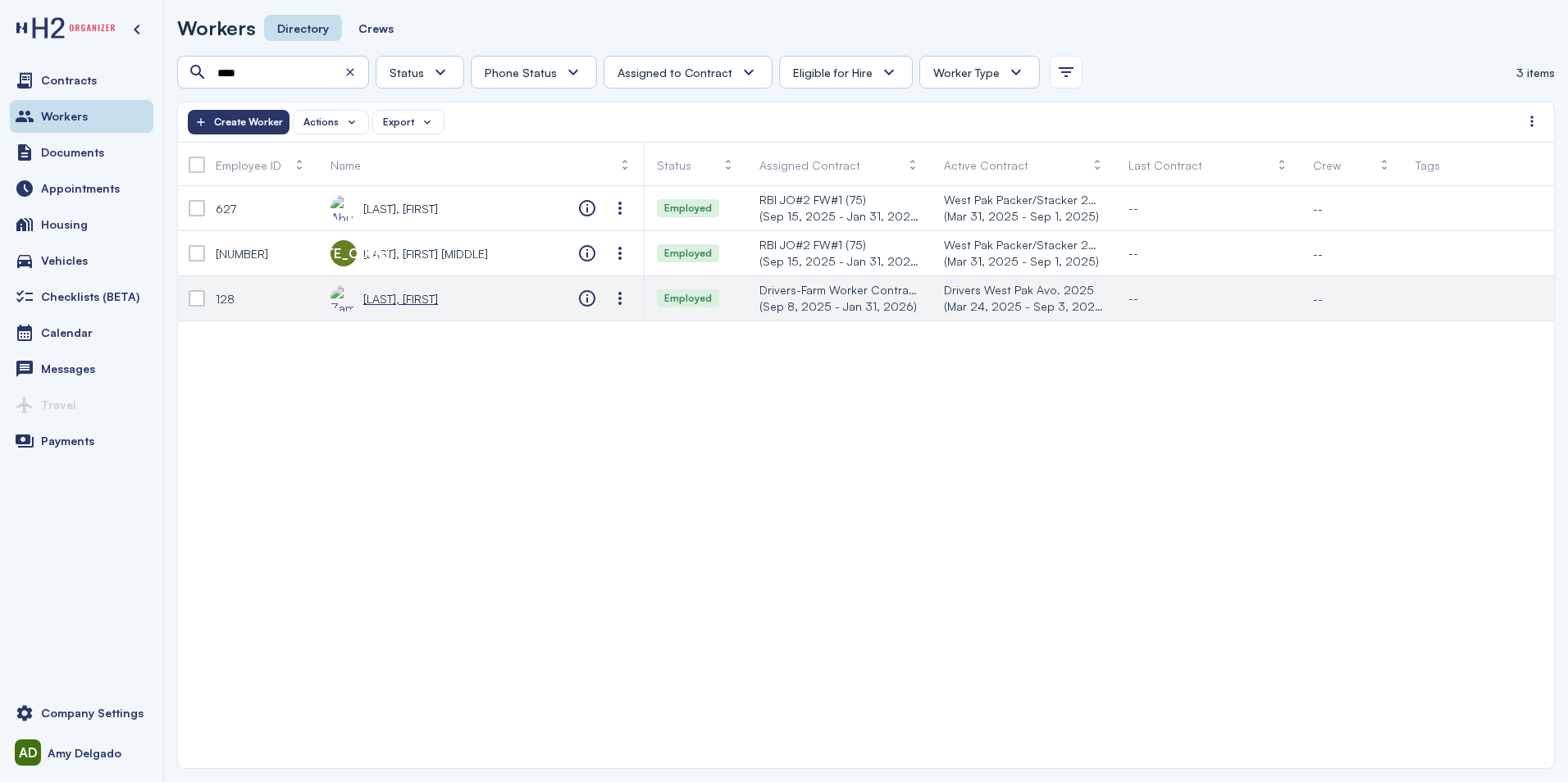click on "[LAST], [FIRST]" at bounding box center (400, 298) 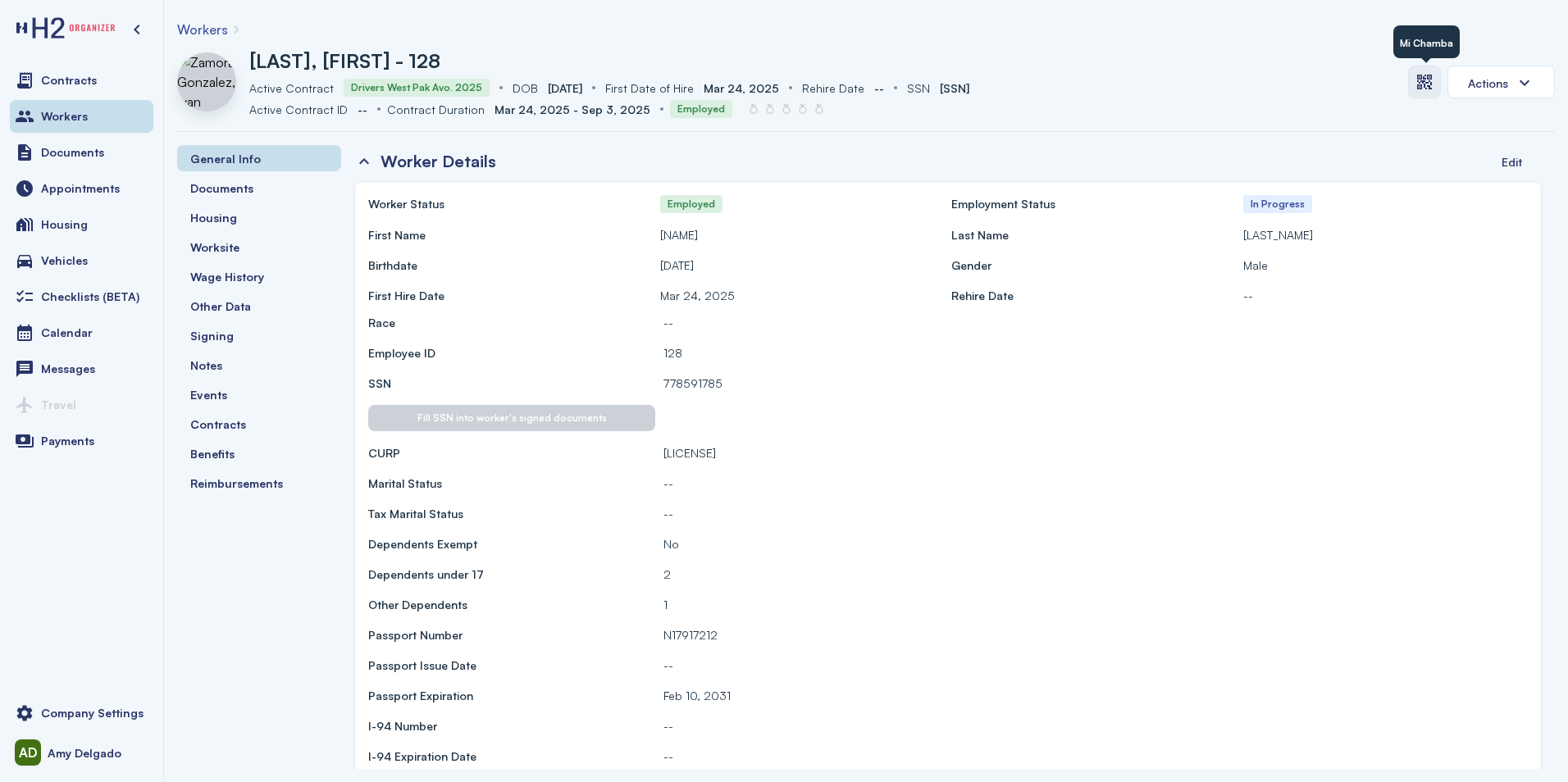 click at bounding box center [1424, 82] 